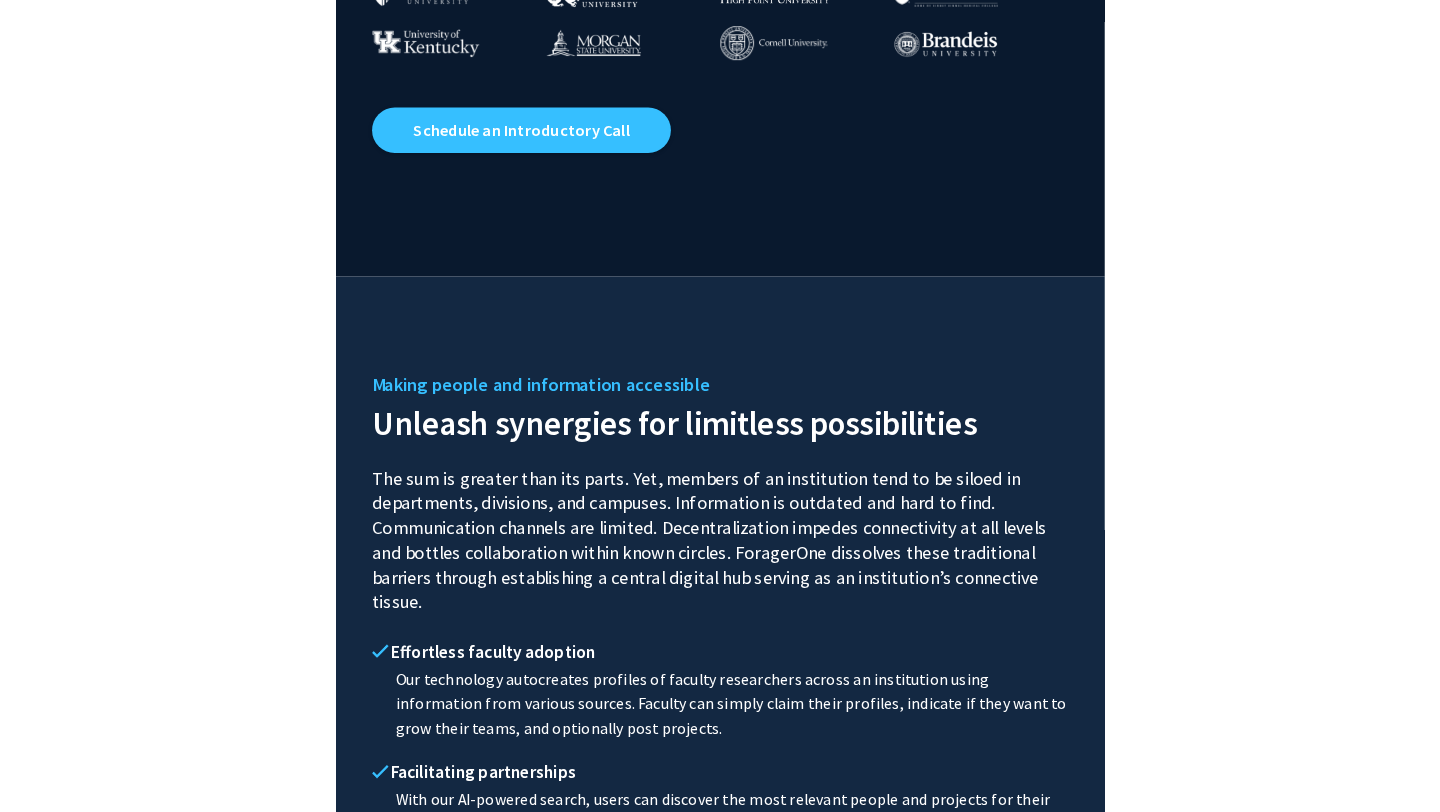 scroll, scrollTop: 0, scrollLeft: 0, axis: both 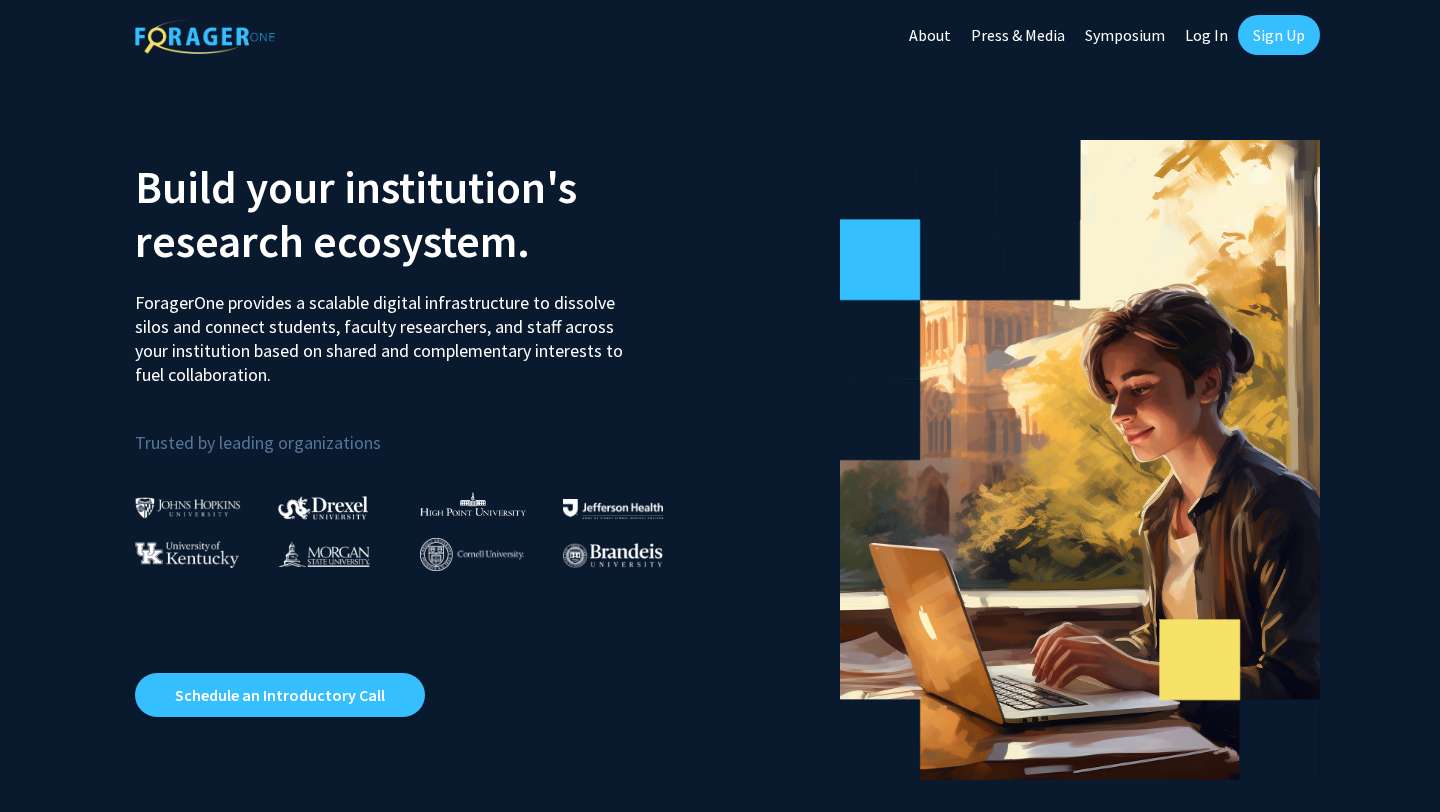 click on "Sign Up" 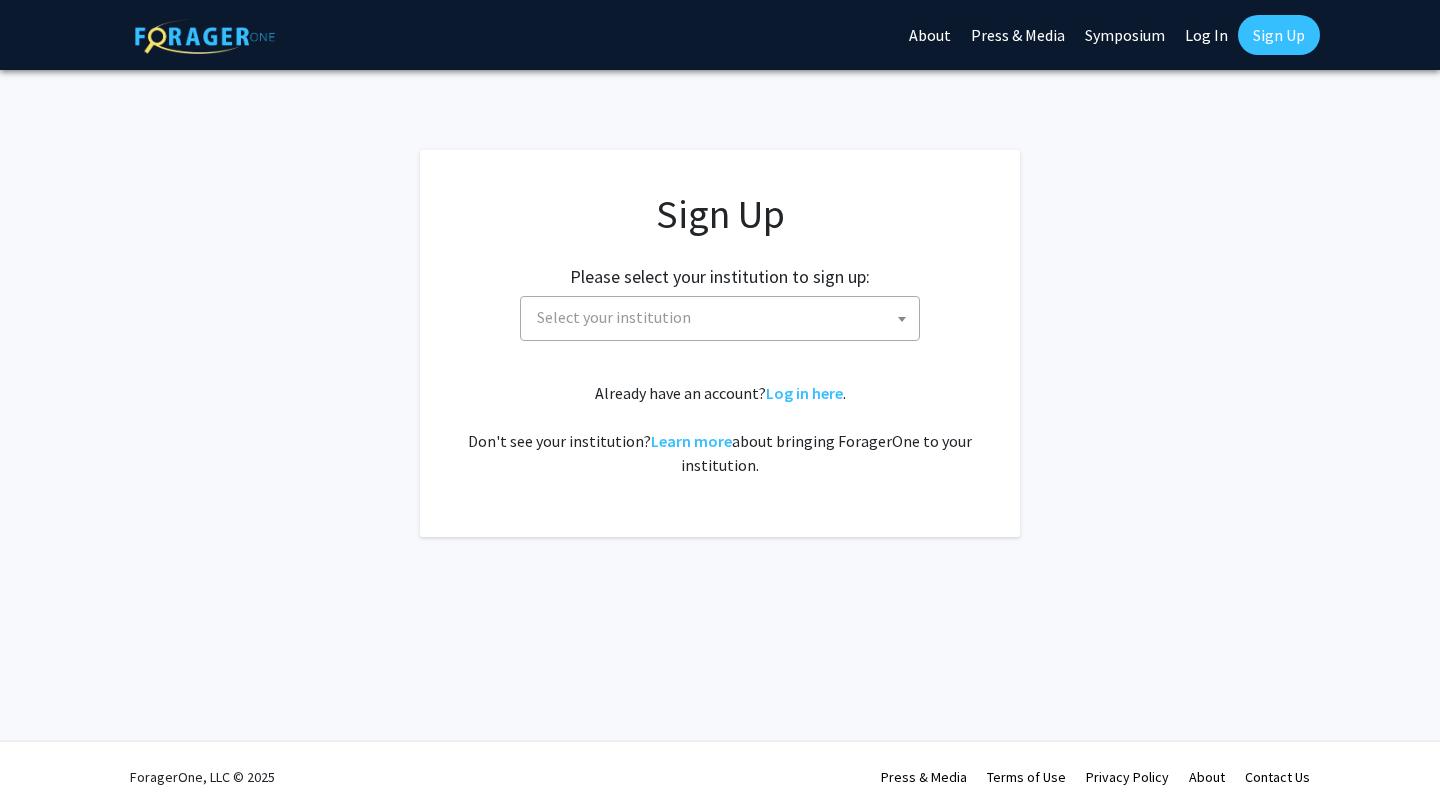 click on "Select your institution" at bounding box center [724, 317] 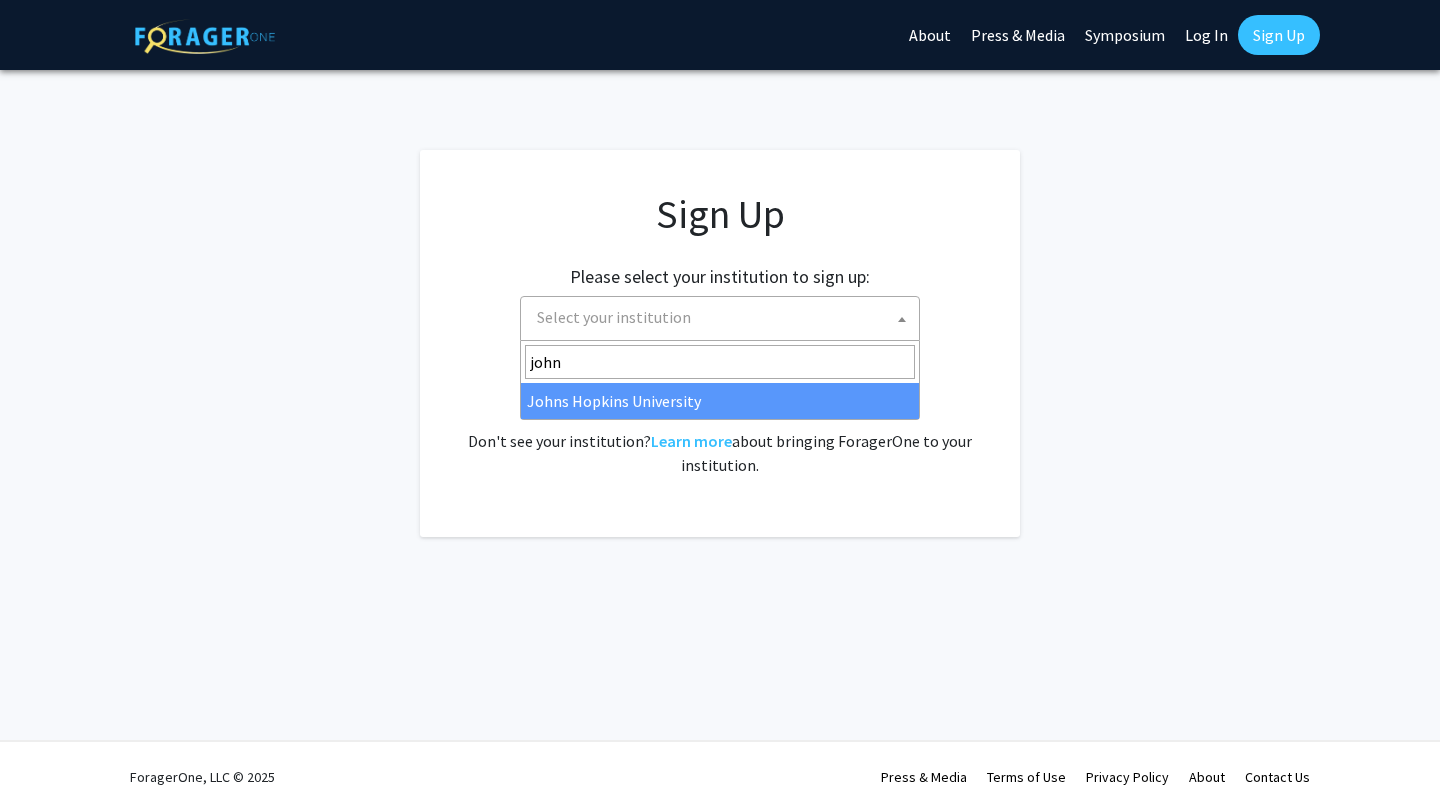 type on "john" 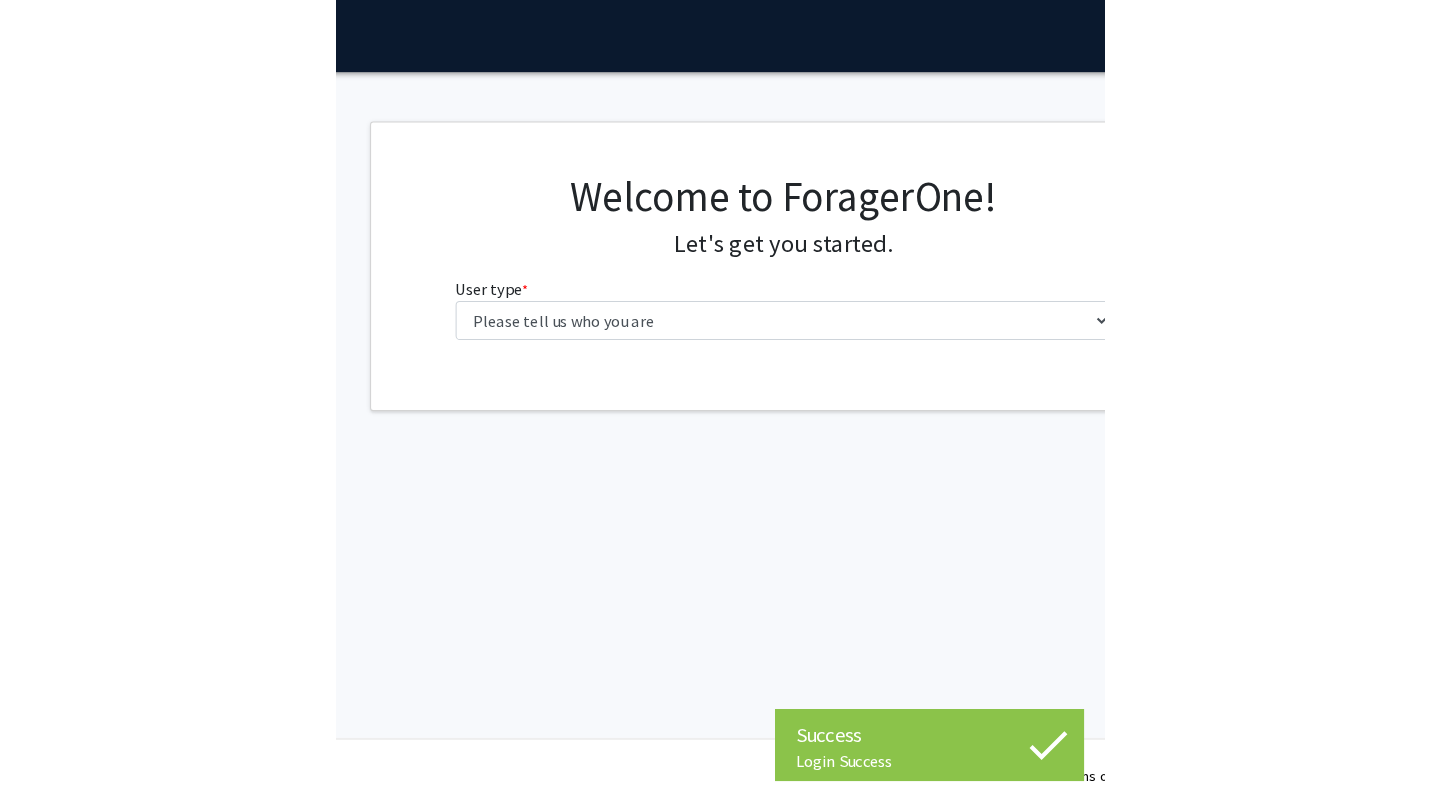 scroll, scrollTop: 0, scrollLeft: 0, axis: both 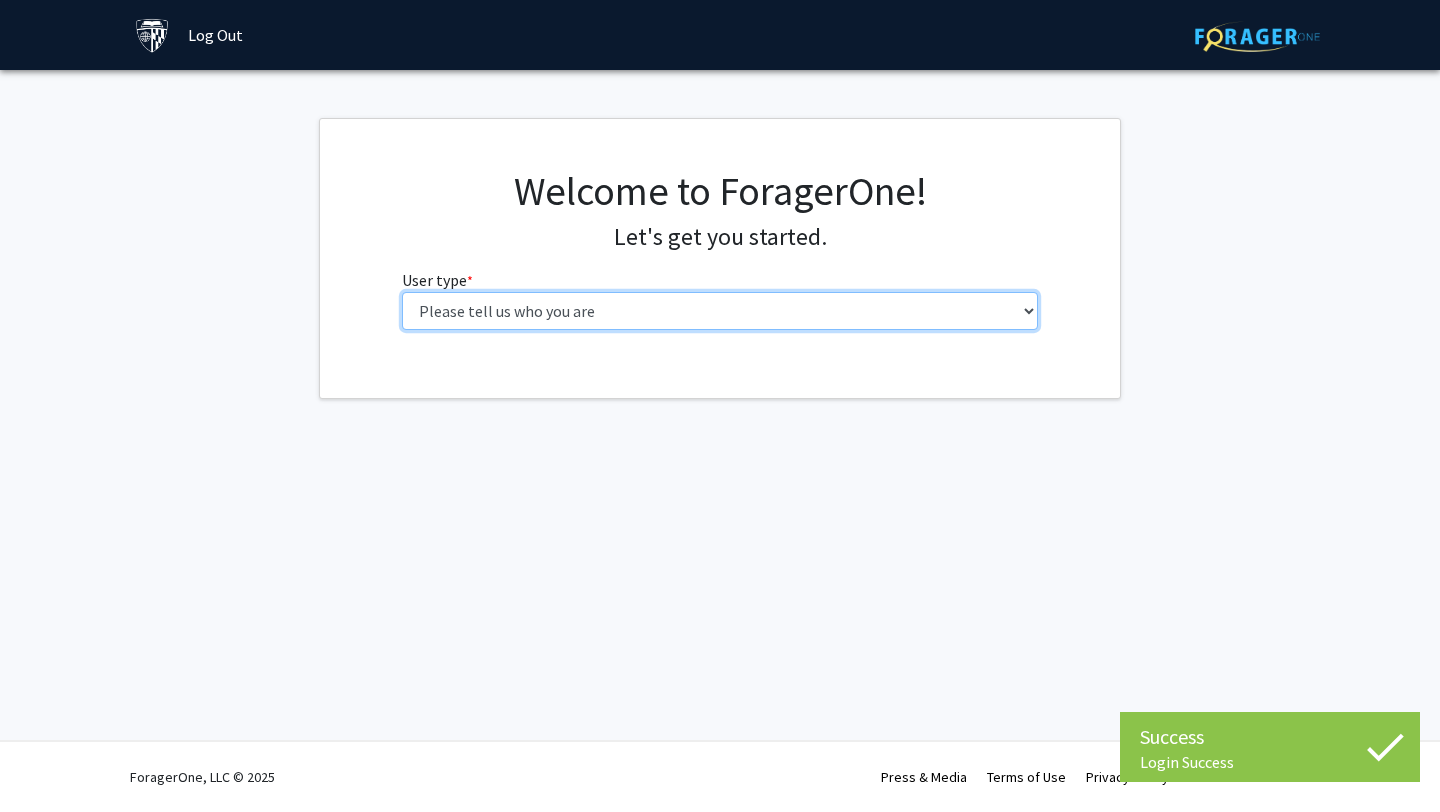 click on "Please tell us who you are  Undergraduate Student   Master's Student   Doctoral Candidate (PhD, MD, DMD, PharmD, etc.)   Postdoctoral Researcher / Research Staff / Medical Resident / Medical Fellow   Faculty   Administrative Staff" at bounding box center (720, 311) 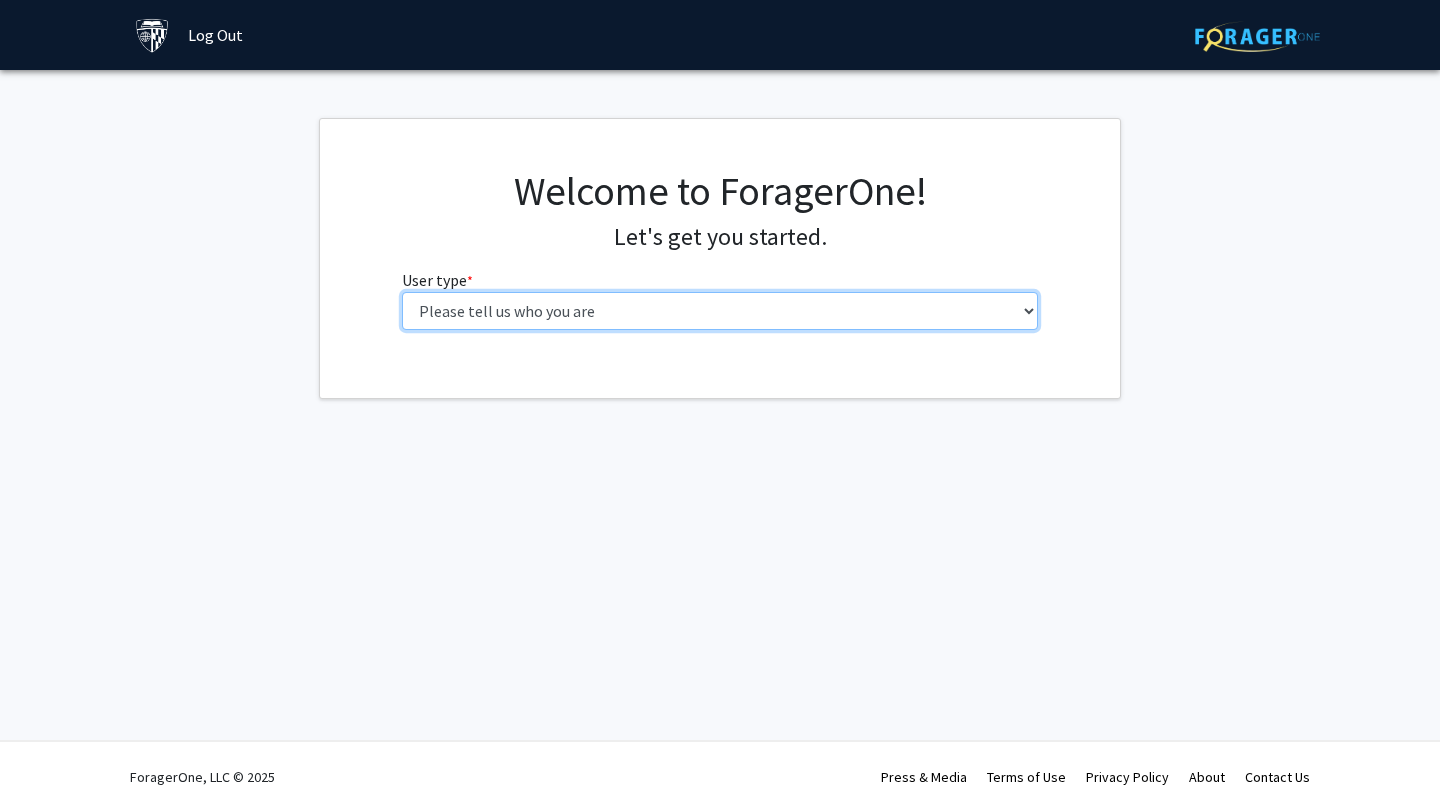select on "1: undergrad" 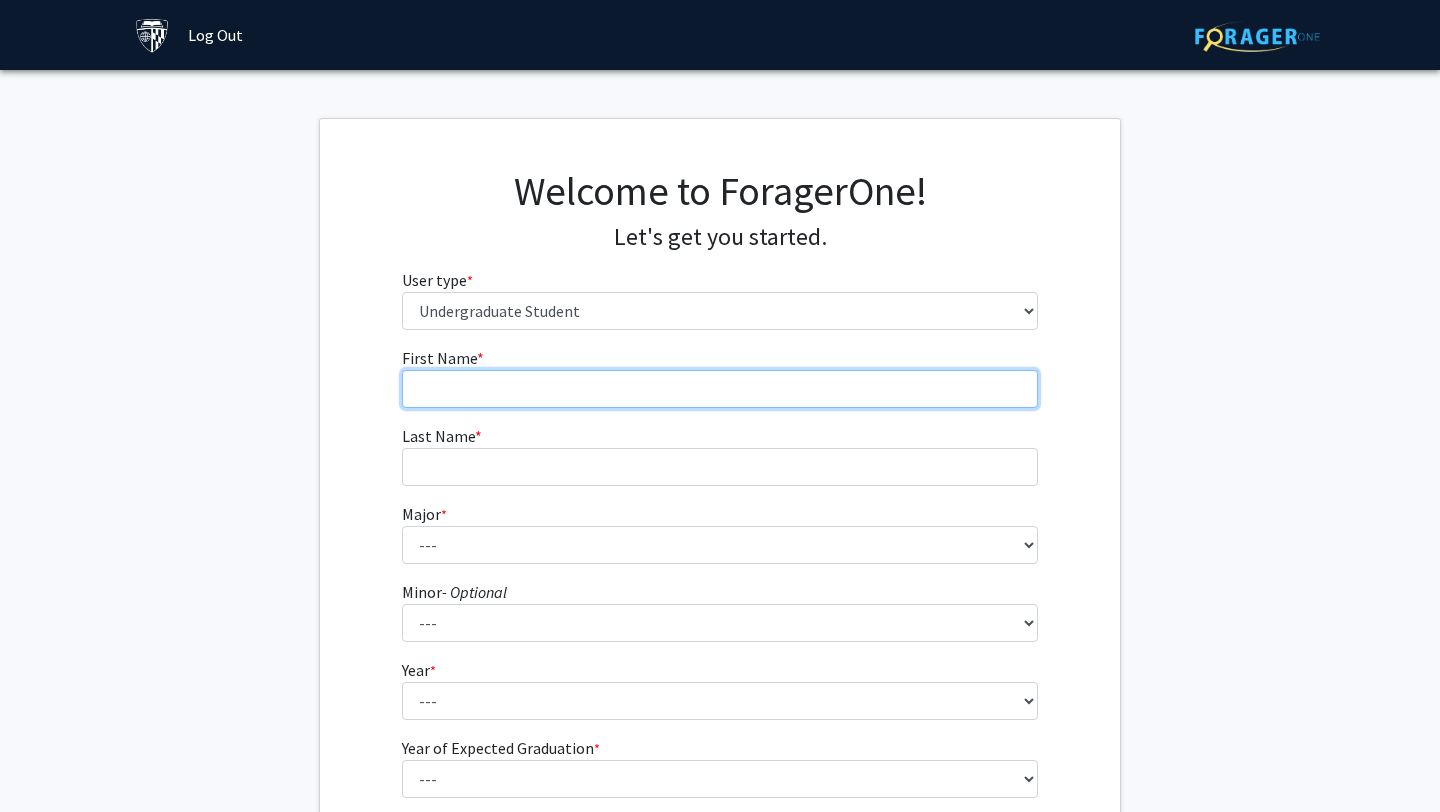 click on "First Name * required" at bounding box center (720, 389) 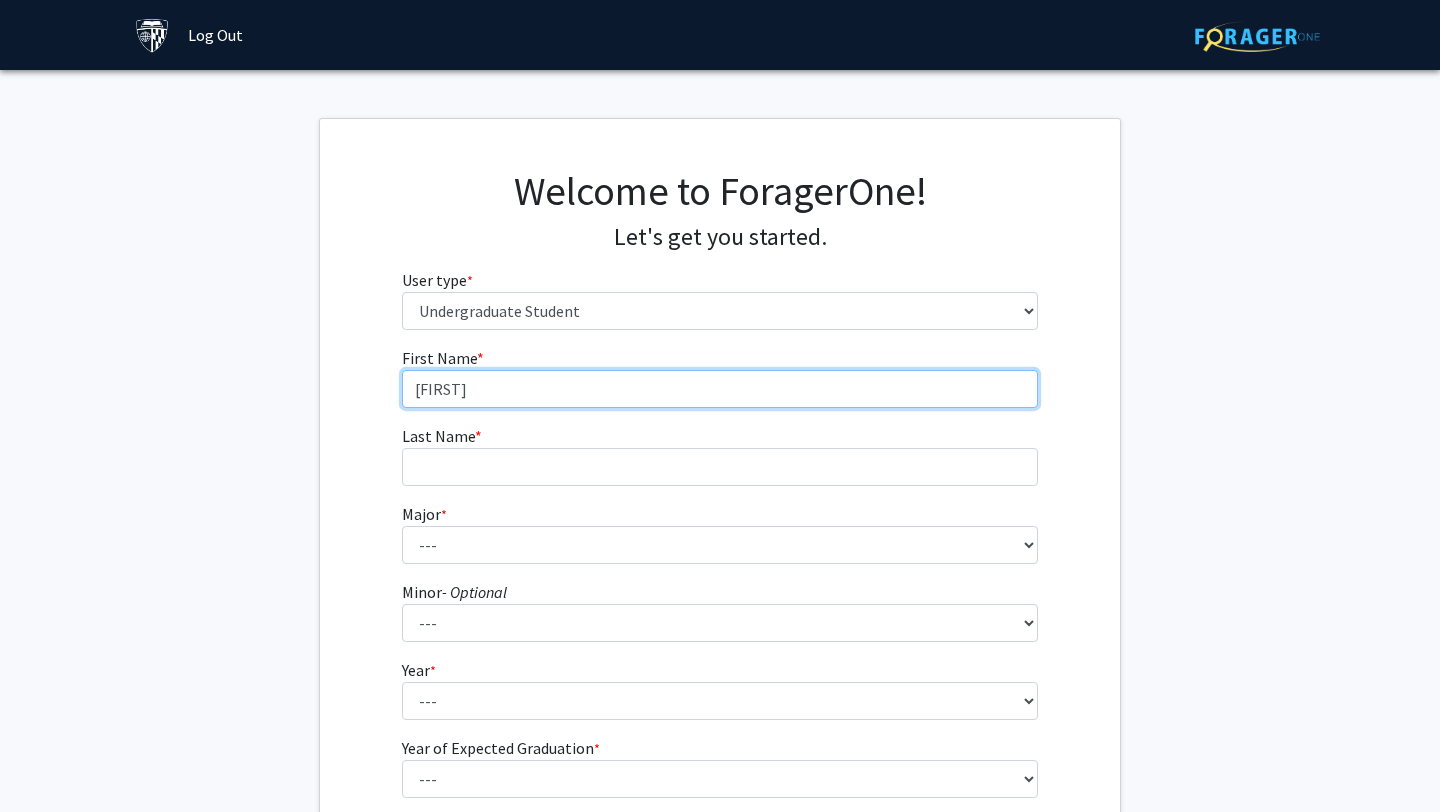 type on "[FIRST]" 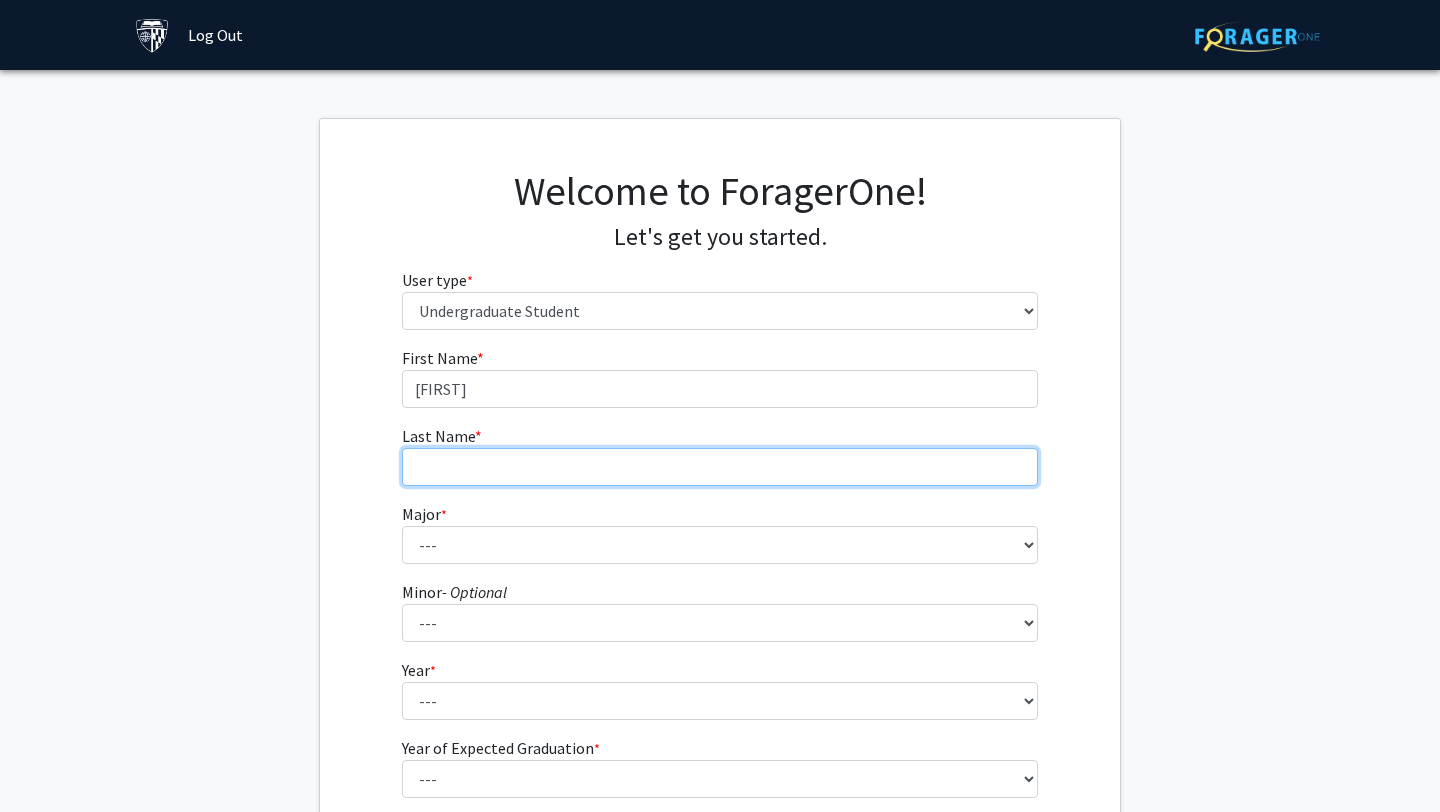 click on "Last Name * required" at bounding box center [720, 467] 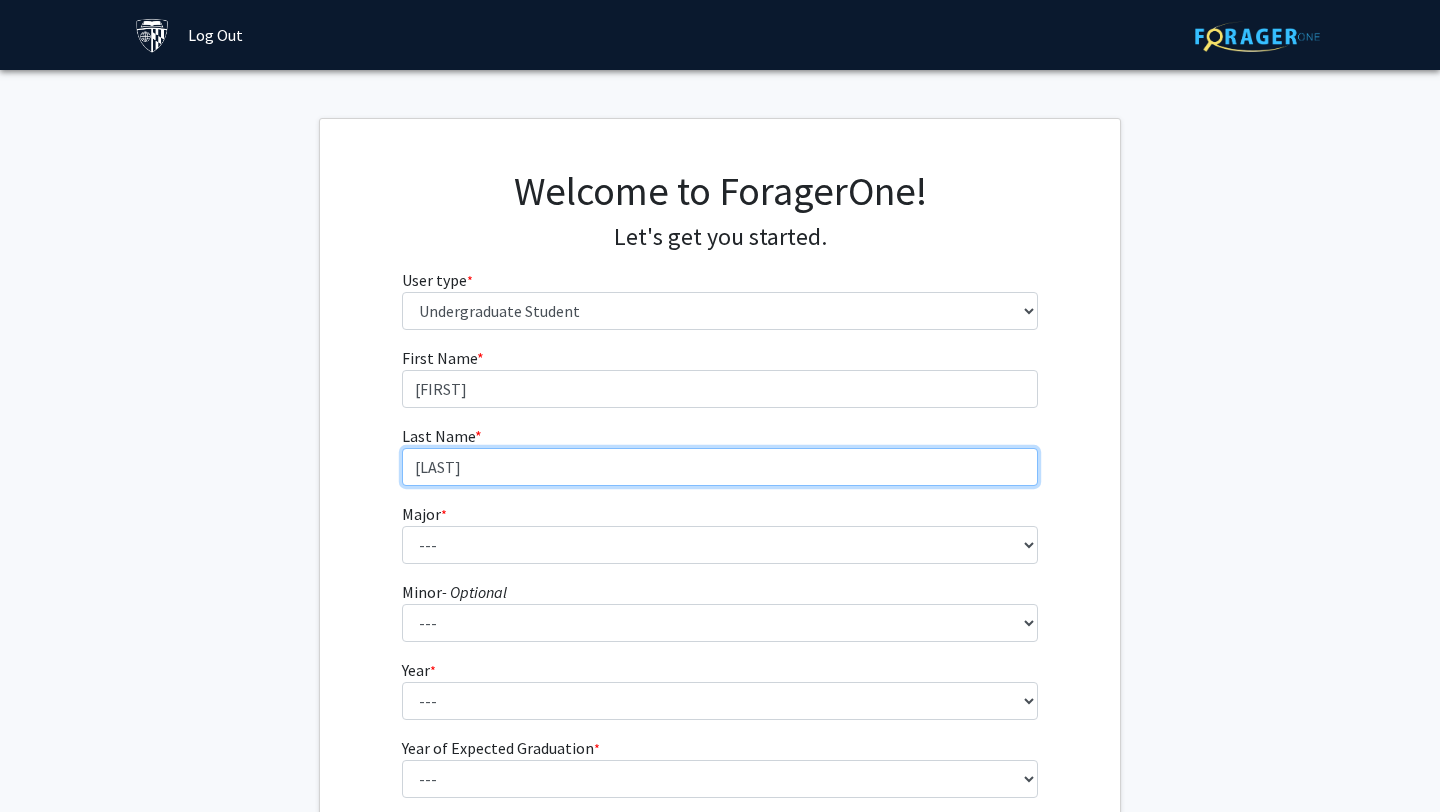 type on "[LAST]" 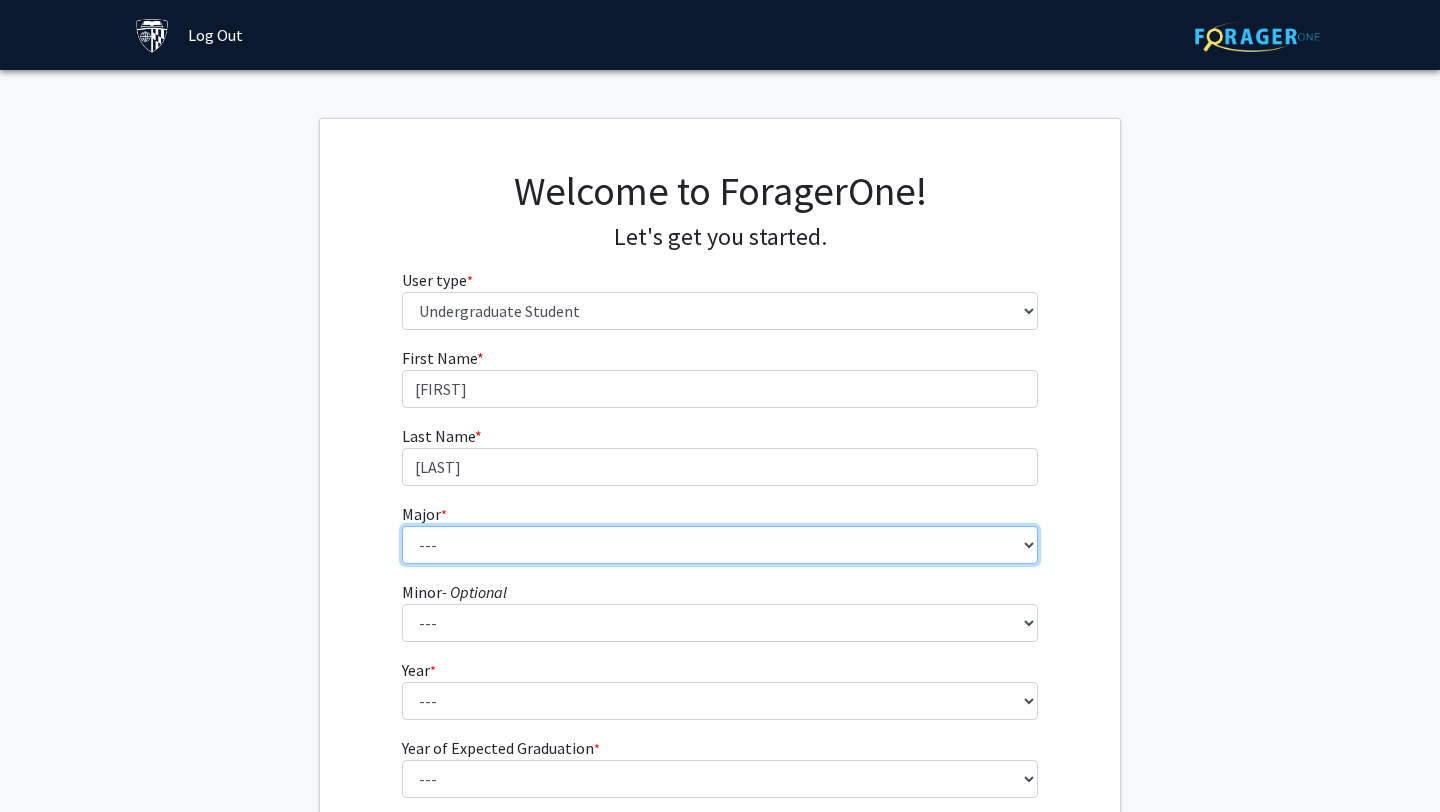 click on "---  Africana Studies   Anthropology   Applied Mathematics & Statistics   Archaeology   Behavioral Biology   Biology   Biomedical Engineering   Biophysics   Chemical & Biomolecular Engineering   Chemistry   Civil Engineering   Classics   Cognitive Science   Computer Engineering   Computer Science   Earth & Planetary Sciences   East Asian Studies   Economics   Electrical Engineering   Engineering Mechanics   English   Environmental Engineering   Environmental Science   Film & Media Studies   French   General Engineering   Geography   German   Global Environmental Change & Sustainability   History   History of Art   History of Science & Technology   Interdisciplinary Studies   International Studies   Italian   Latin American Studies   Materials Science & Engineering   Mathematics   Mechanical Engineering   Medicine, Science & the Humanities   Molecular & Cellular Biology   Music   Natural Sciences   Near Eastern Studies   Neuroscience   Philosophy   Physics   Political Science   Psychology   Romance Languages" at bounding box center [720, 545] 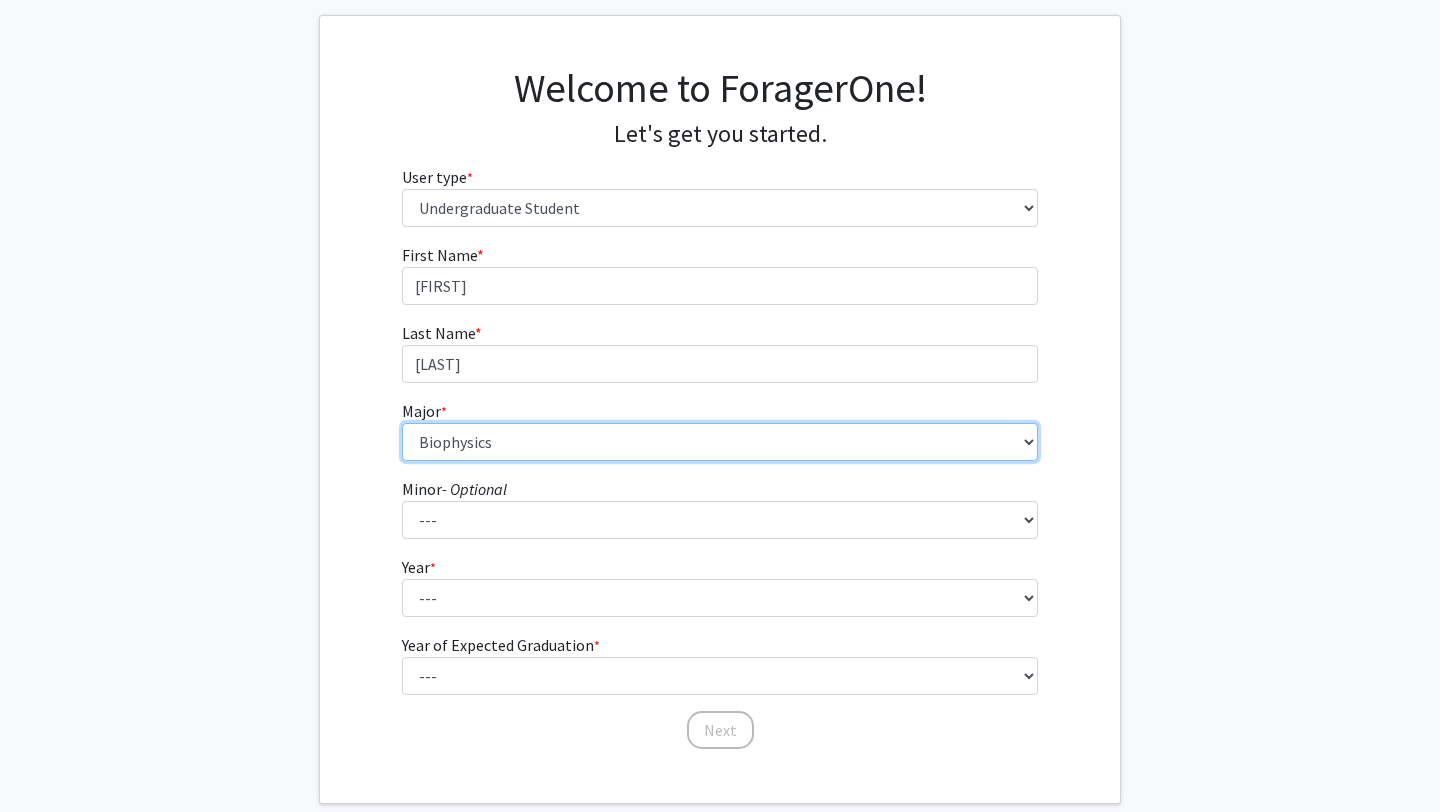 scroll, scrollTop: 204, scrollLeft: 0, axis: vertical 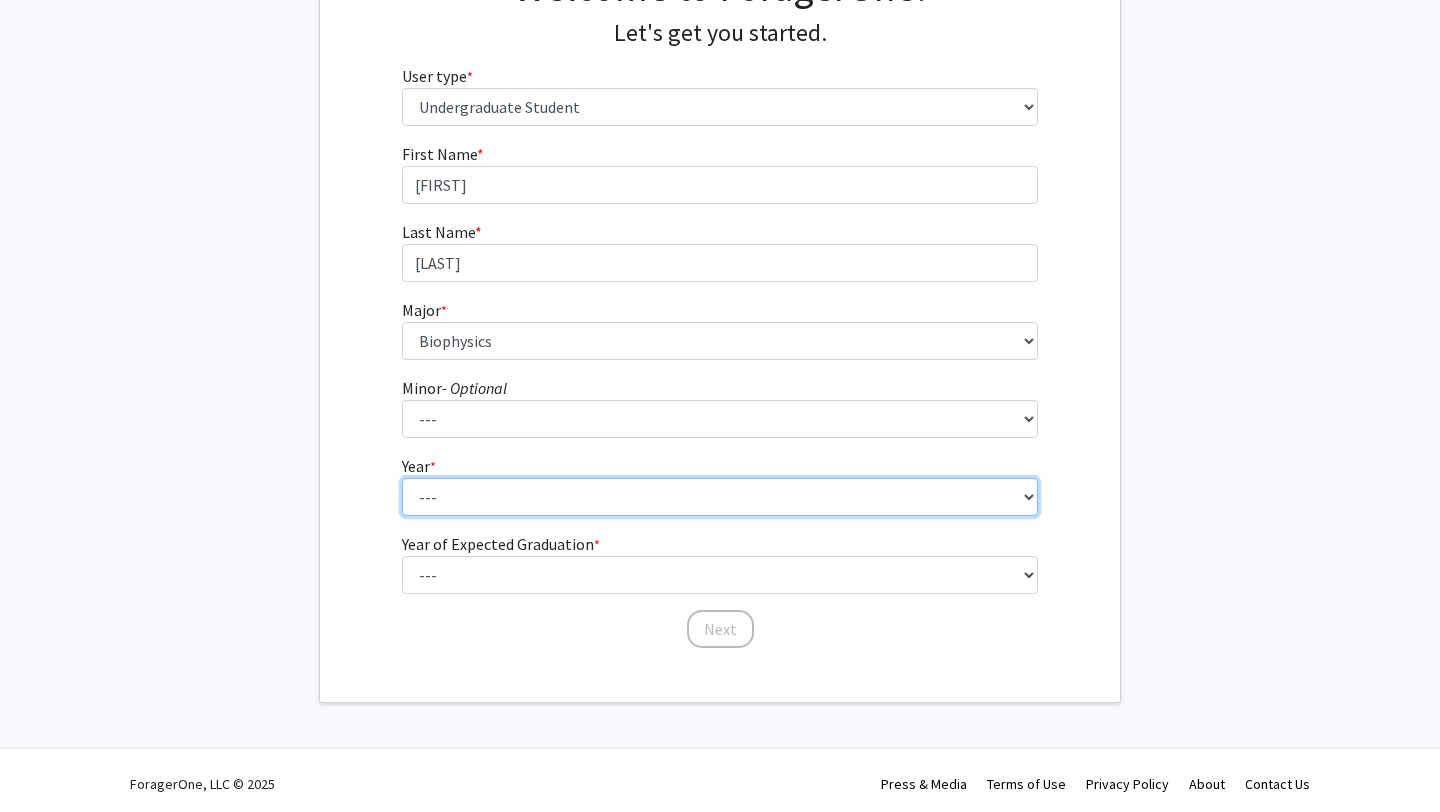 click on "---  First-year   Sophomore   Junior   Senior   Postbaccalaureate Certificate" at bounding box center (720, 497) 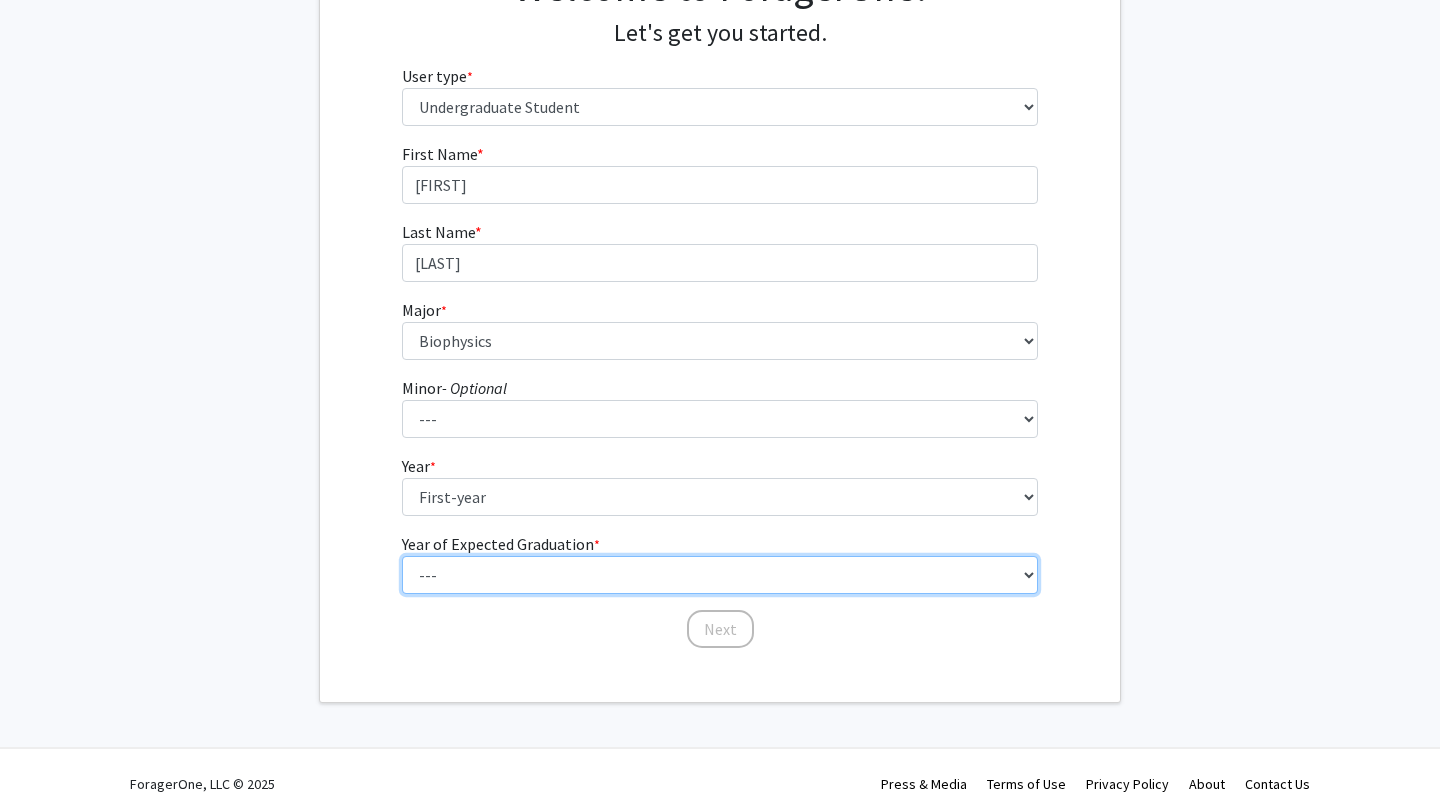 click on "---  2025   2026   2027   2028   2029   2030   2031   2032   2033   2034" at bounding box center [720, 575] 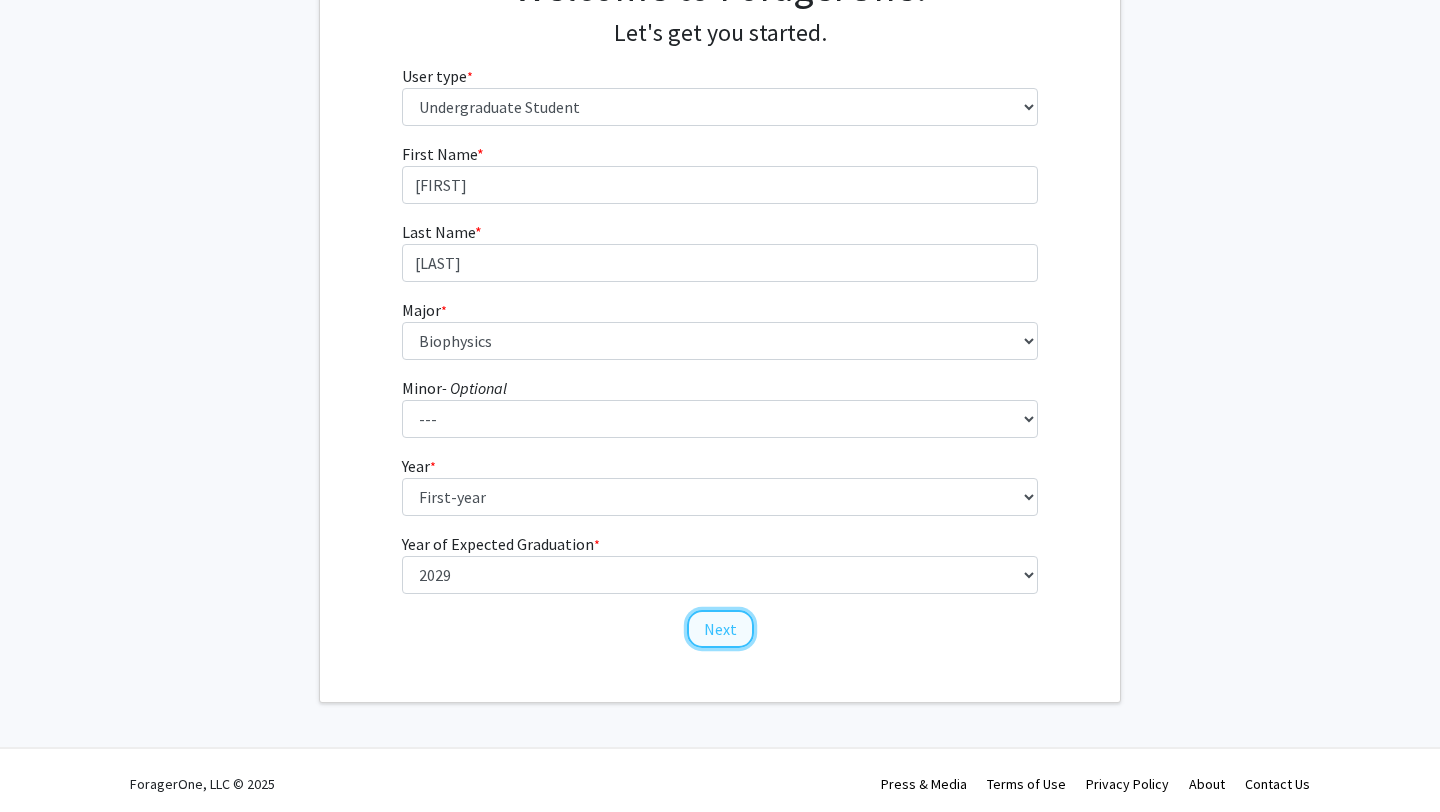 click on "Next" 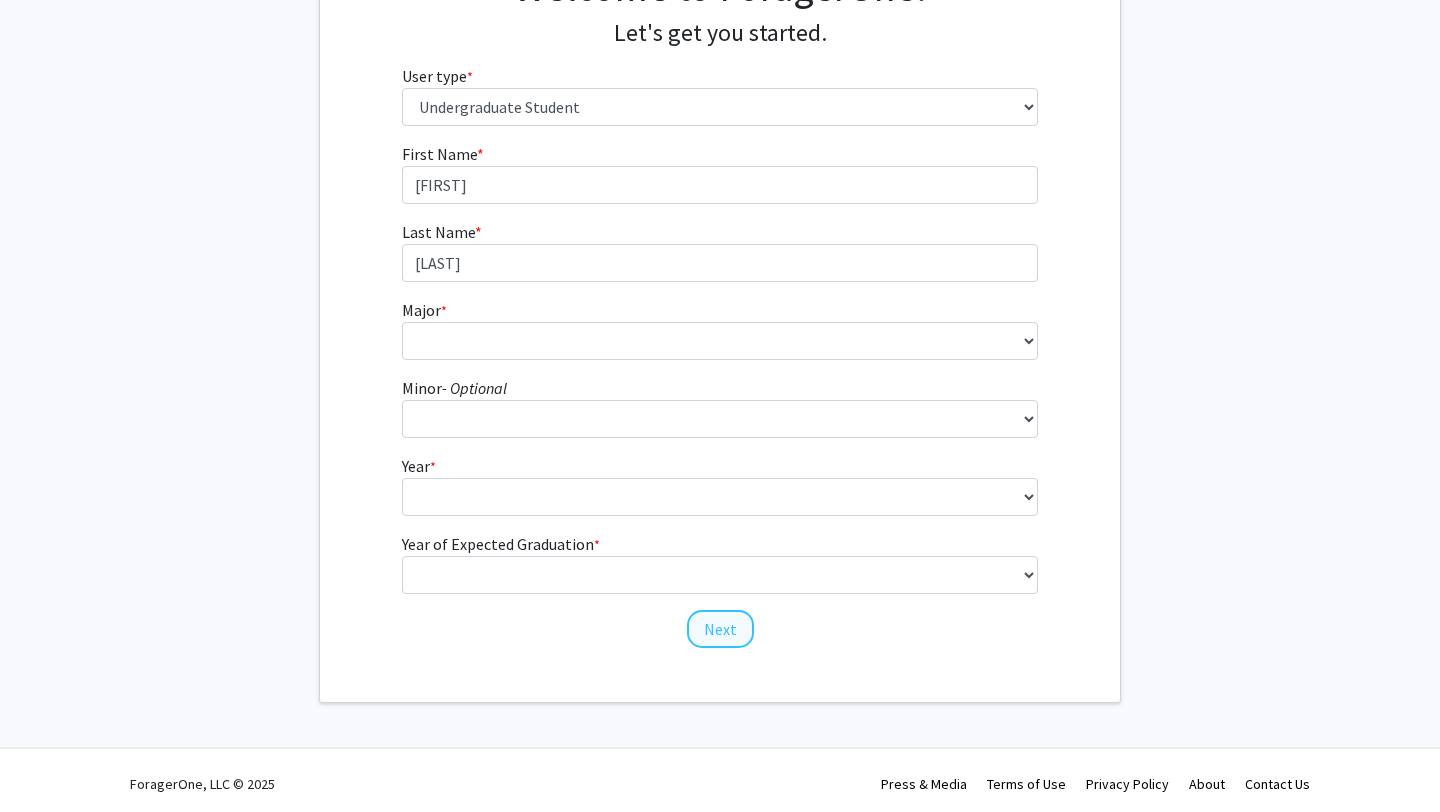 scroll, scrollTop: 0, scrollLeft: 0, axis: both 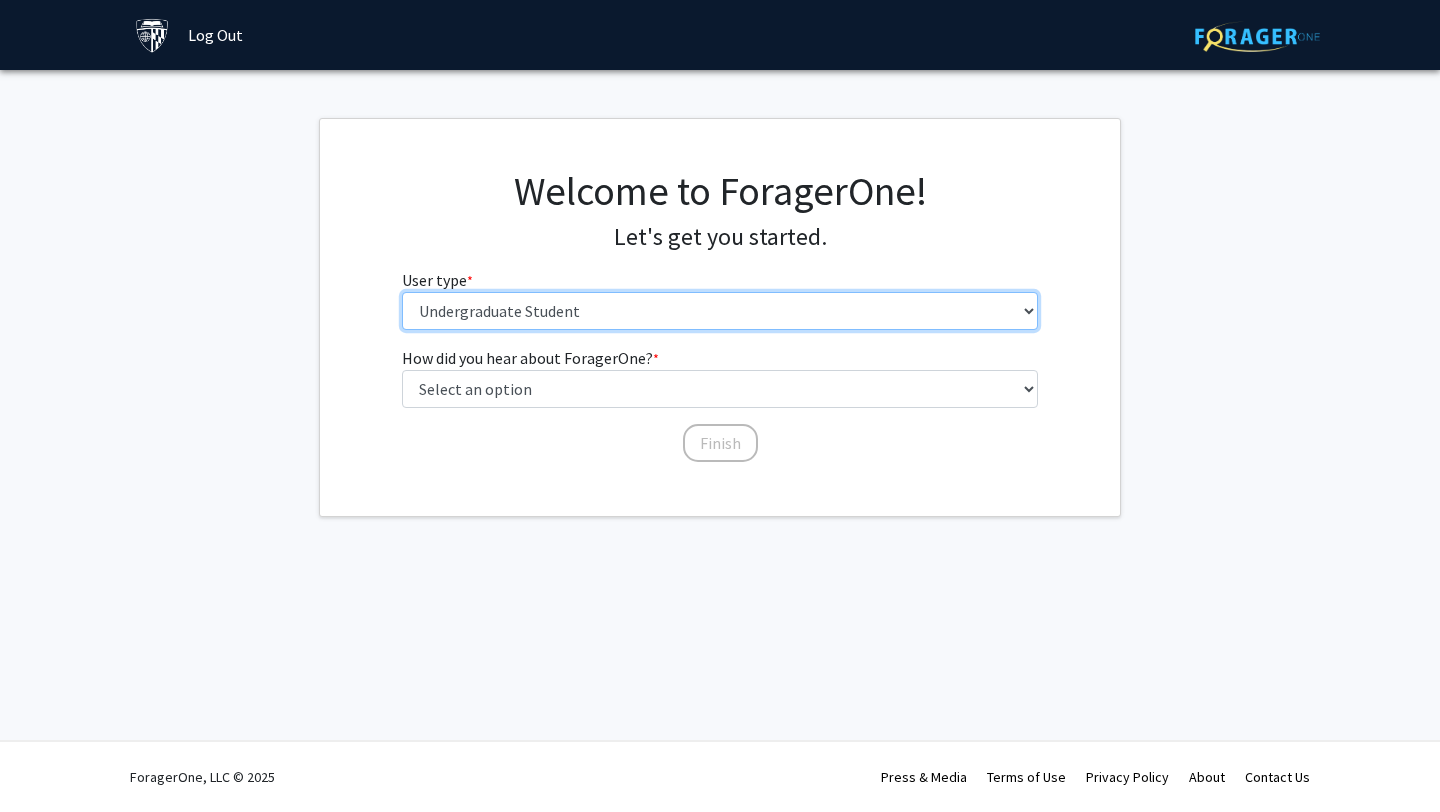 click on "Please tell us who you are  Undergraduate Student   Master's Student   Doctoral Candidate (PhD, MD, DMD, PharmD, etc.)   Postdoctoral Researcher / Research Staff / Medical Resident / Medical Fellow   Faculty   Administrative Staff" at bounding box center [720, 311] 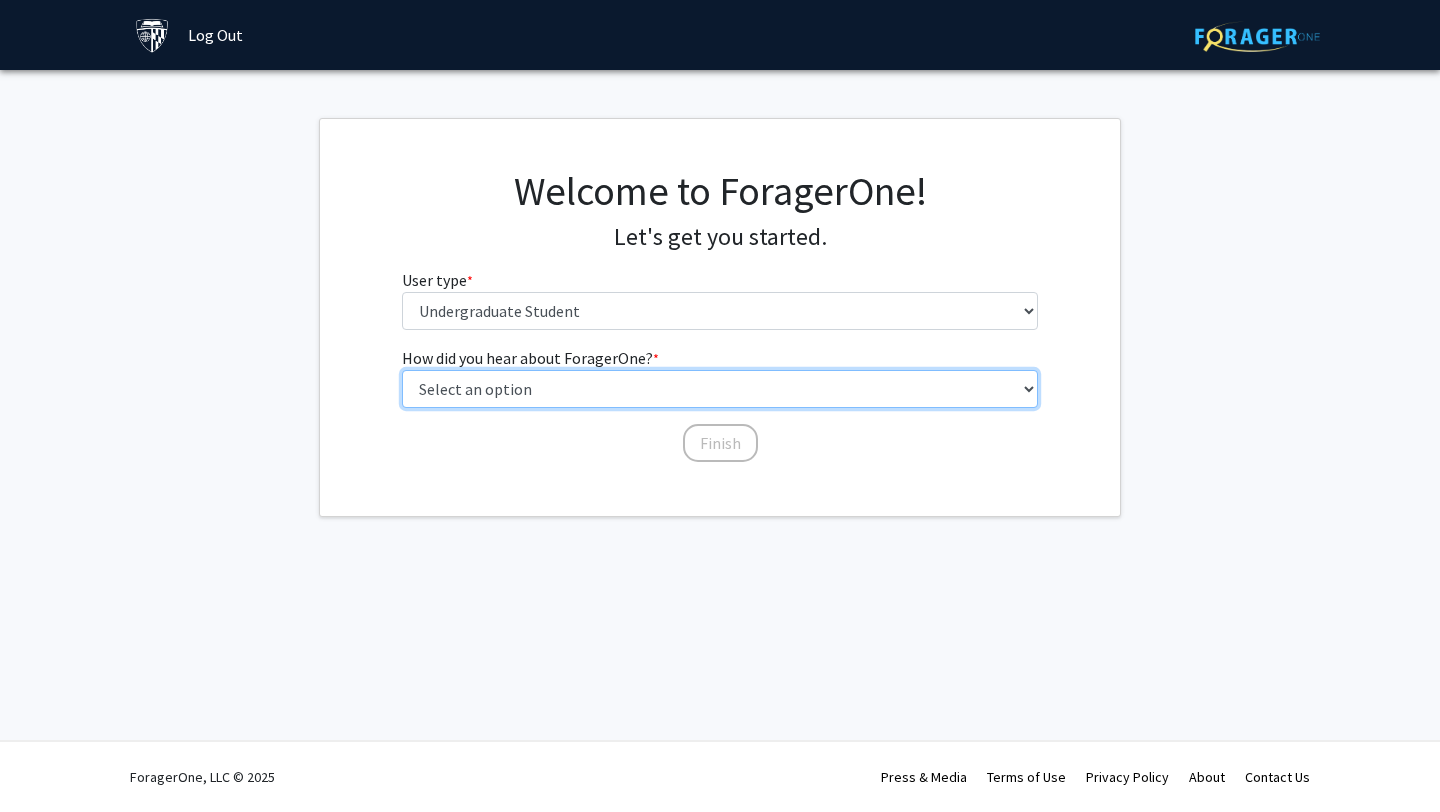 click on "Select an option  Peer/student recommendation   Faculty/staff recommendation   University website   University email or newsletter   Other" at bounding box center [720, 389] 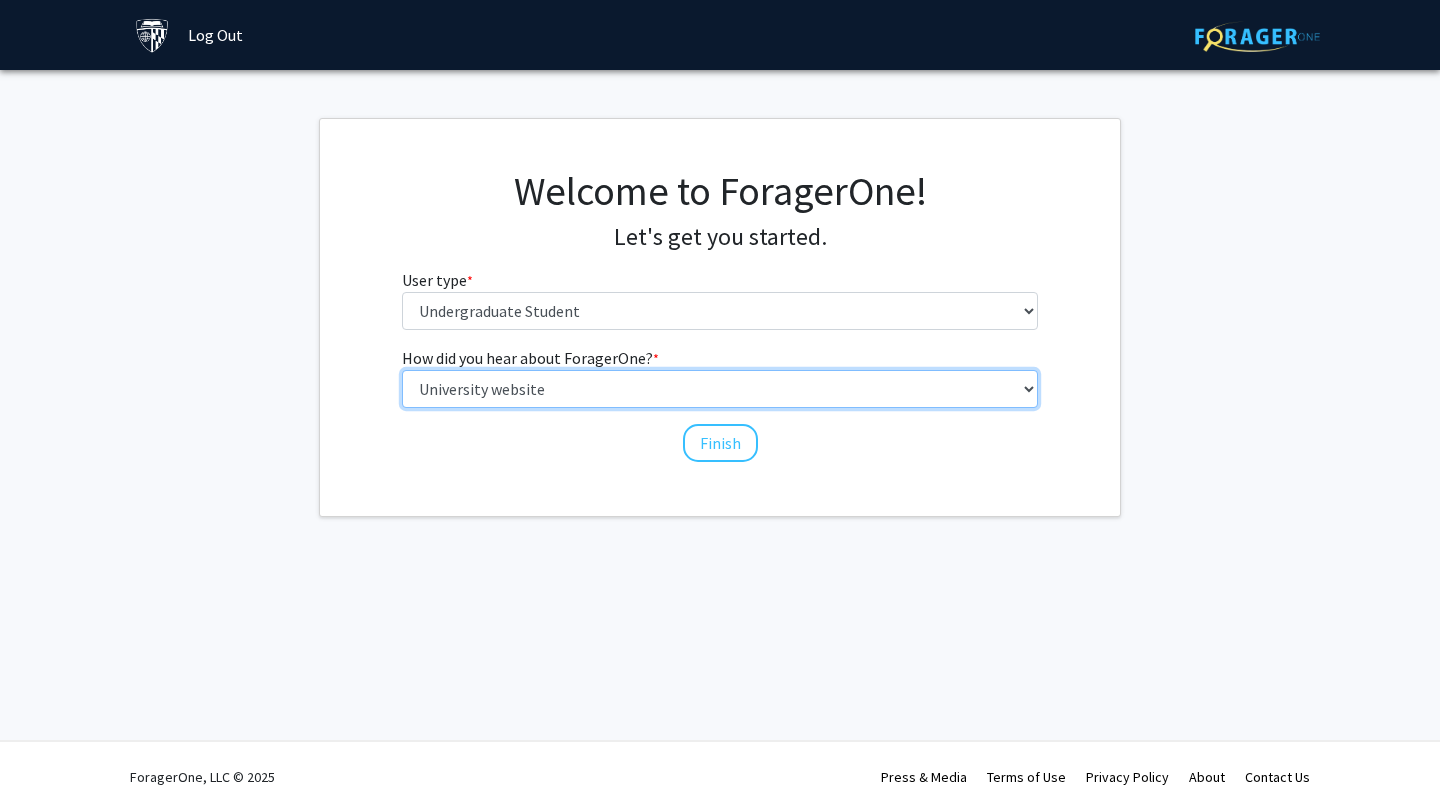 click on "Select an option  Peer/student recommendation   Faculty/staff recommendation   University website   University email or newsletter   Other" at bounding box center (720, 389) 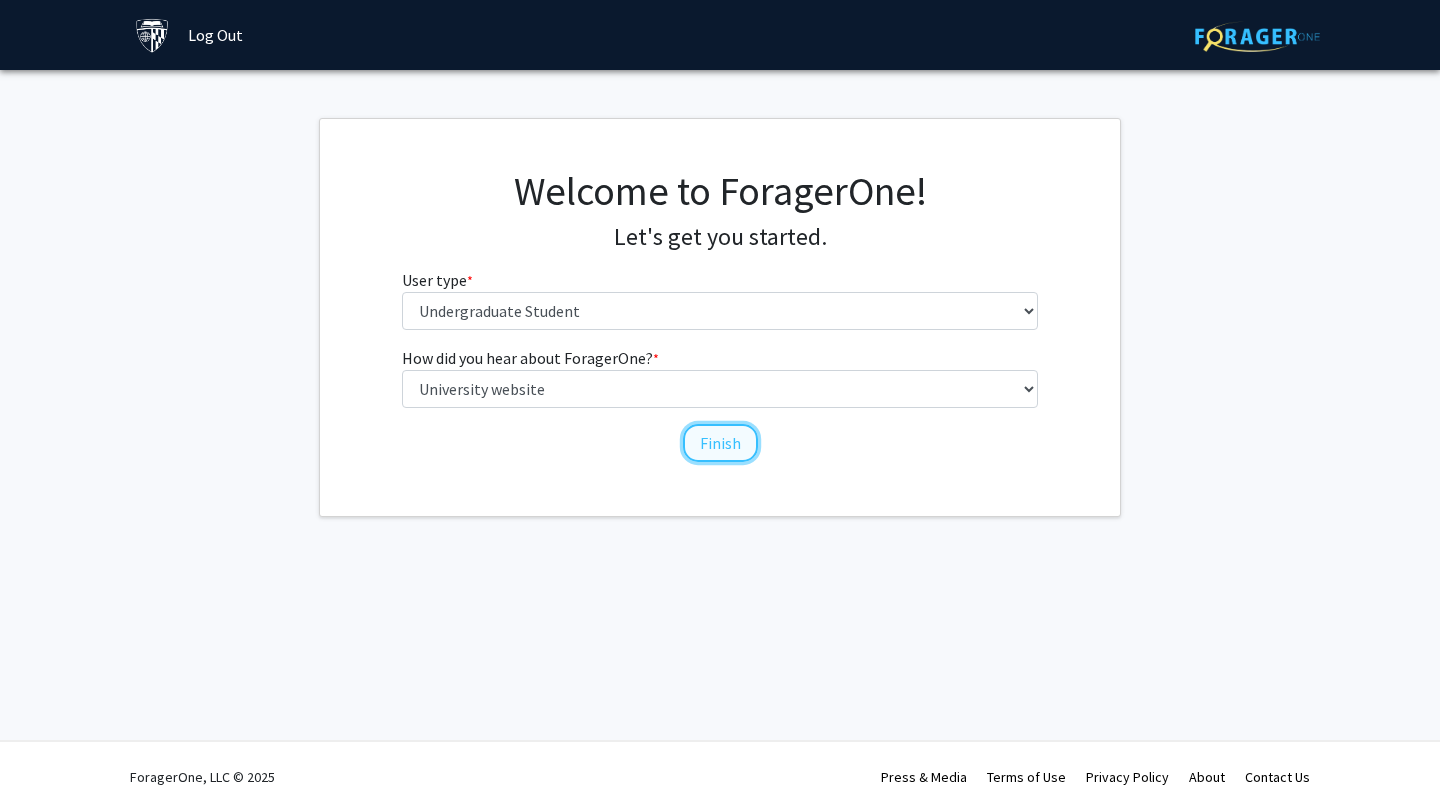 click on "Finish" 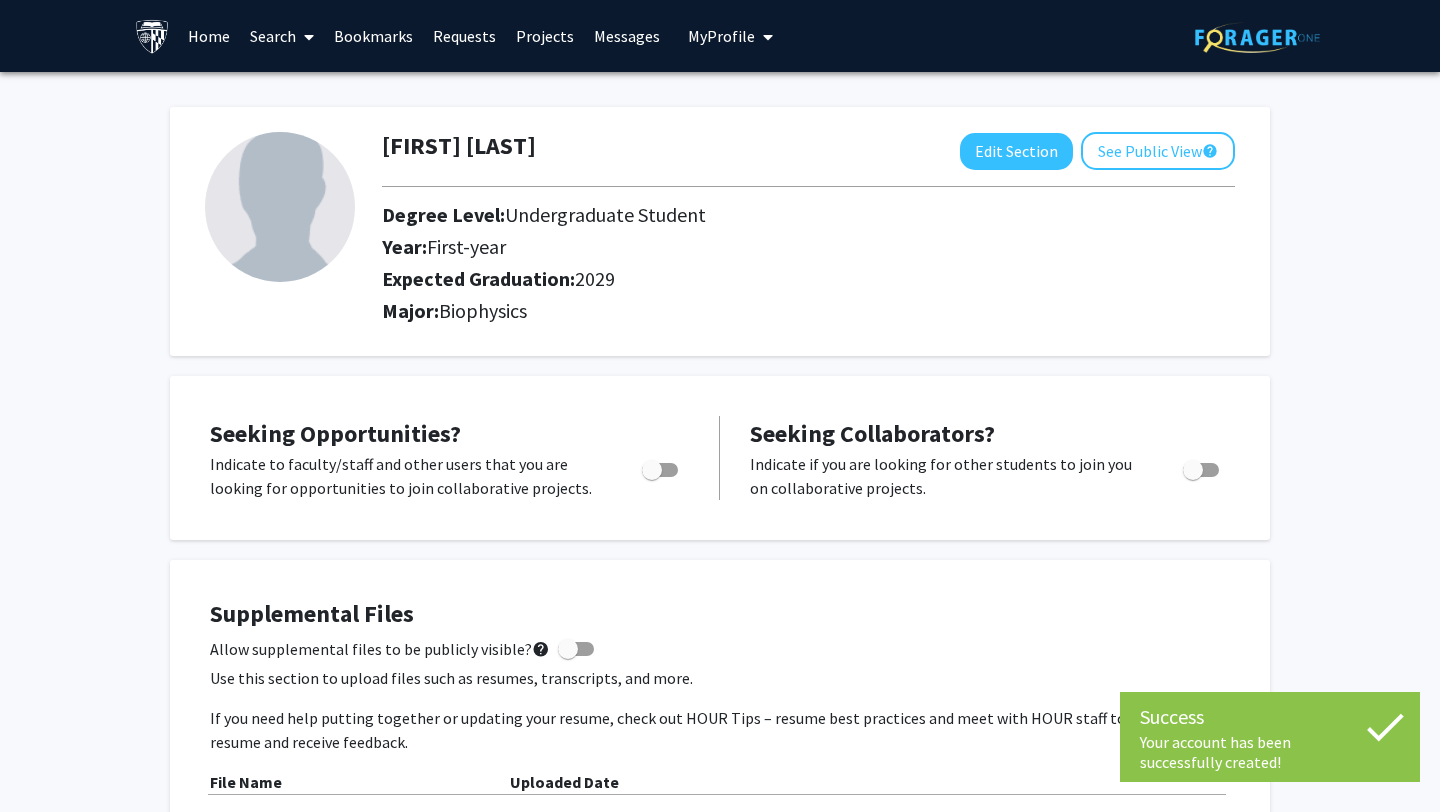 scroll, scrollTop: 16, scrollLeft: 0, axis: vertical 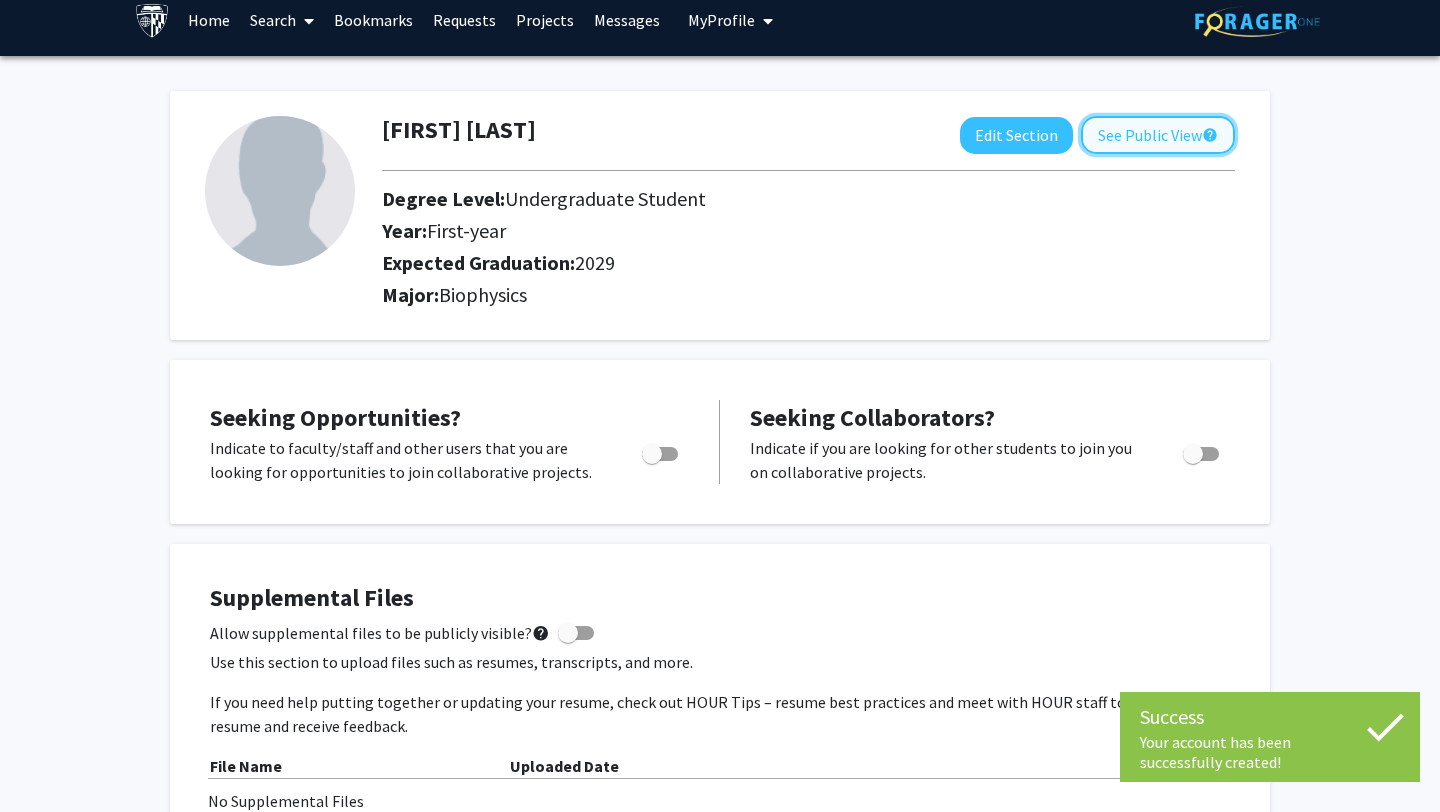 click on "See Public View  help" 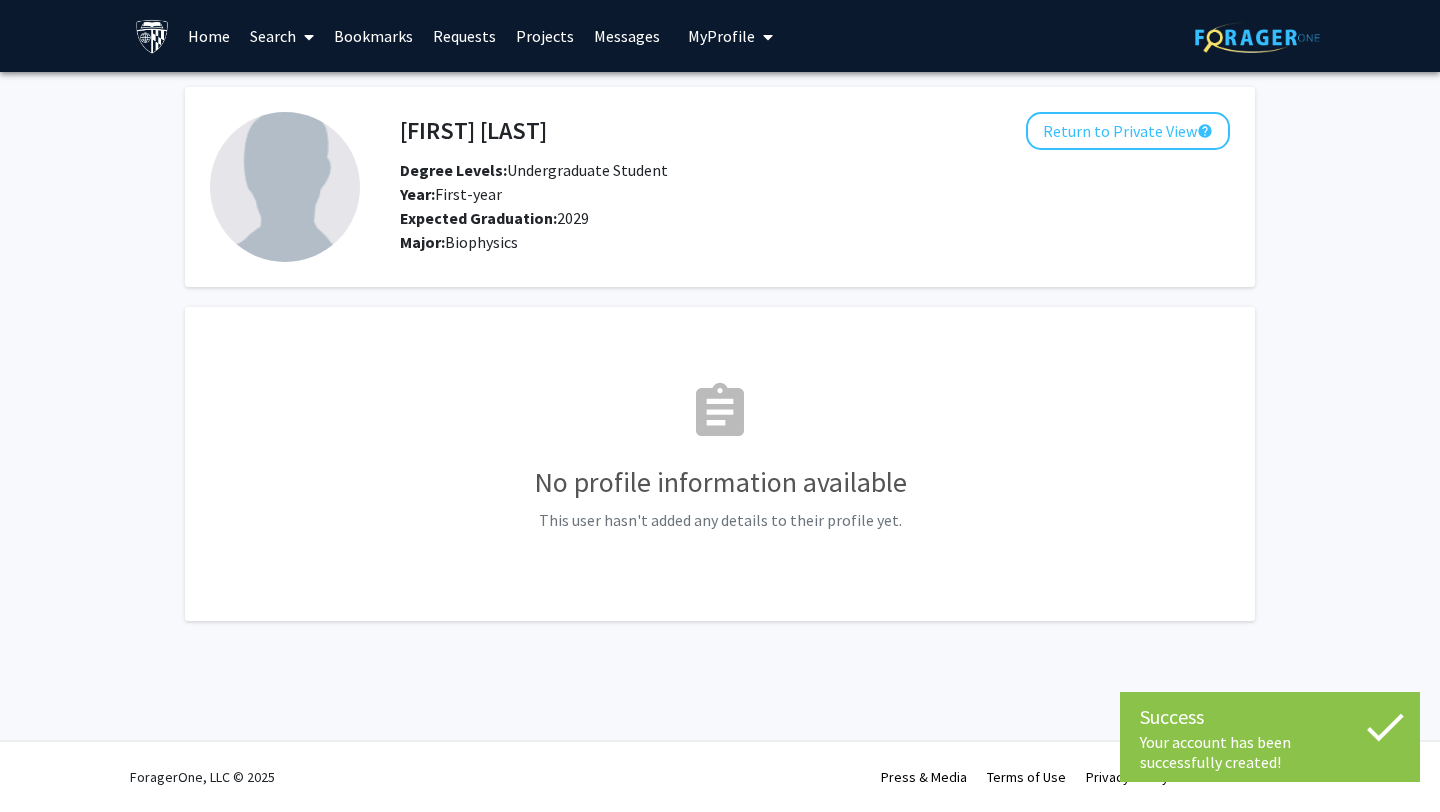 scroll, scrollTop: 0, scrollLeft: 0, axis: both 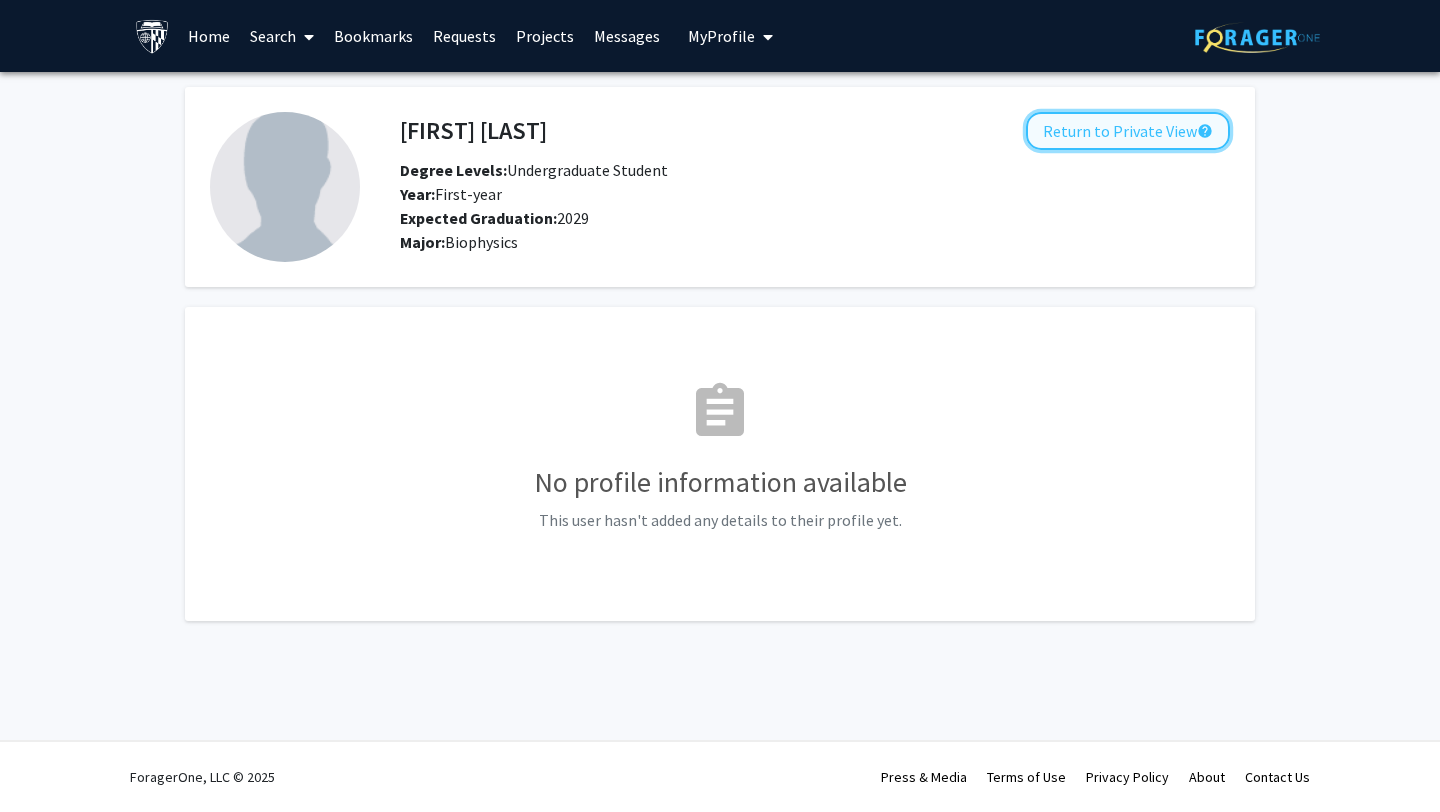 click on "Return to Private View  help" 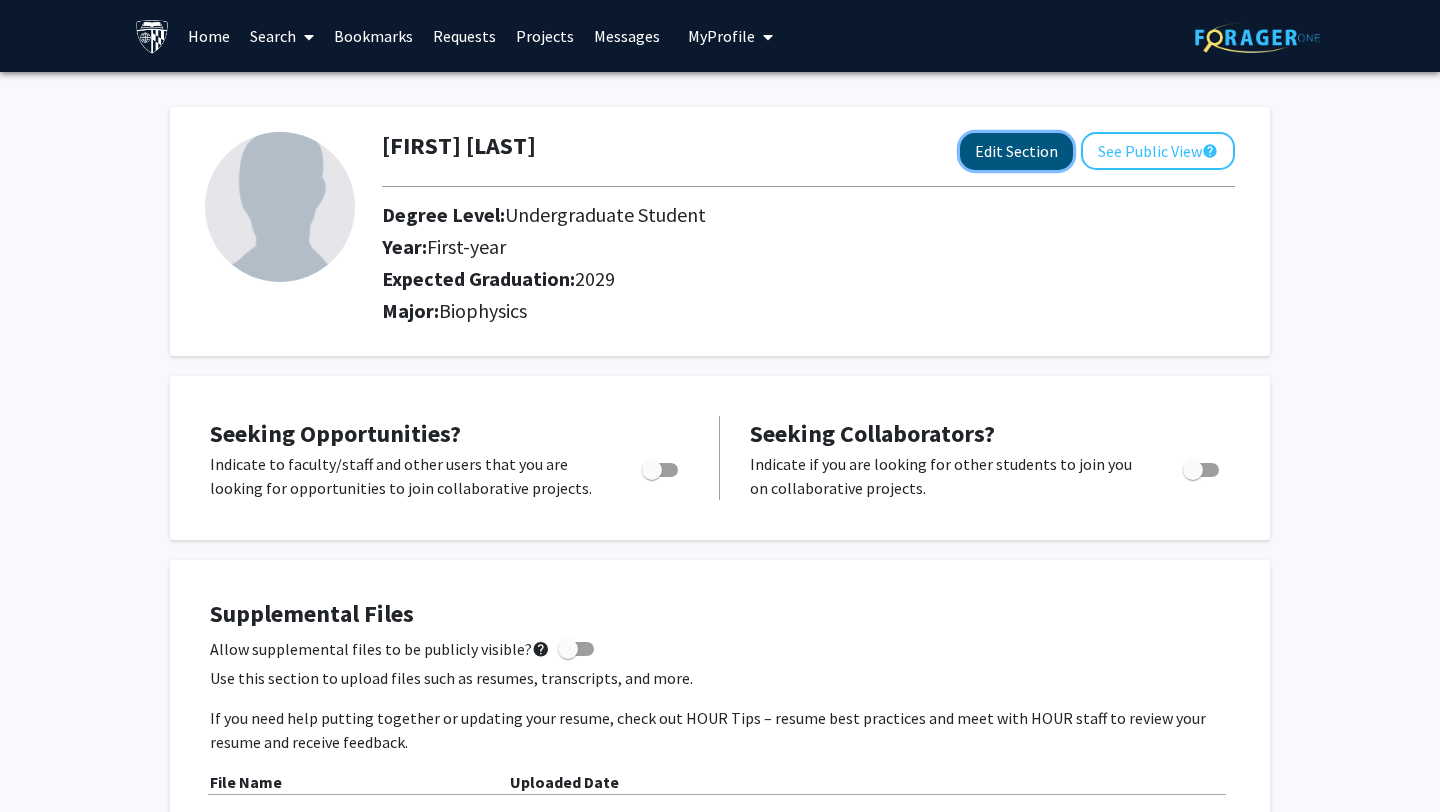 click on "Edit Section" 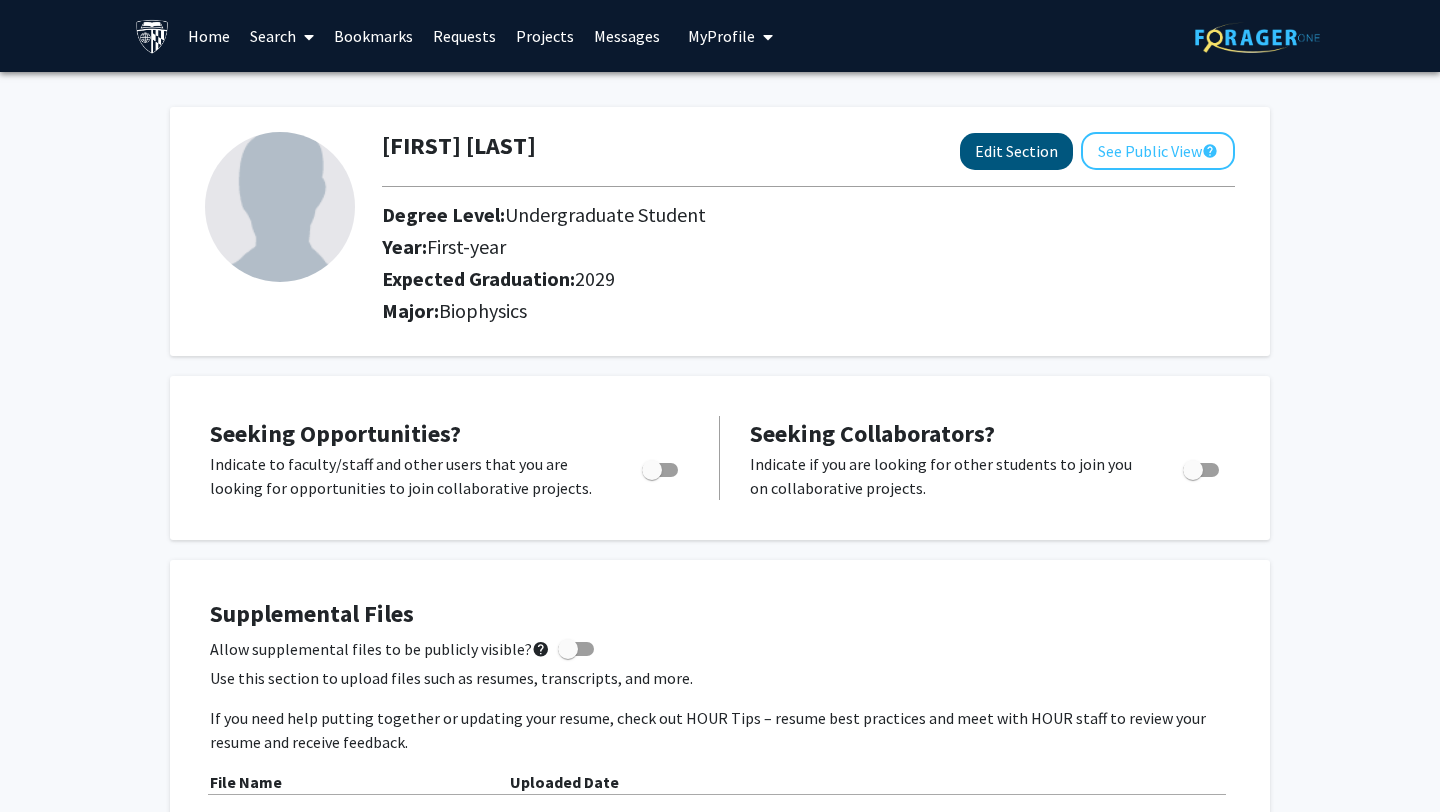 select on "first-year" 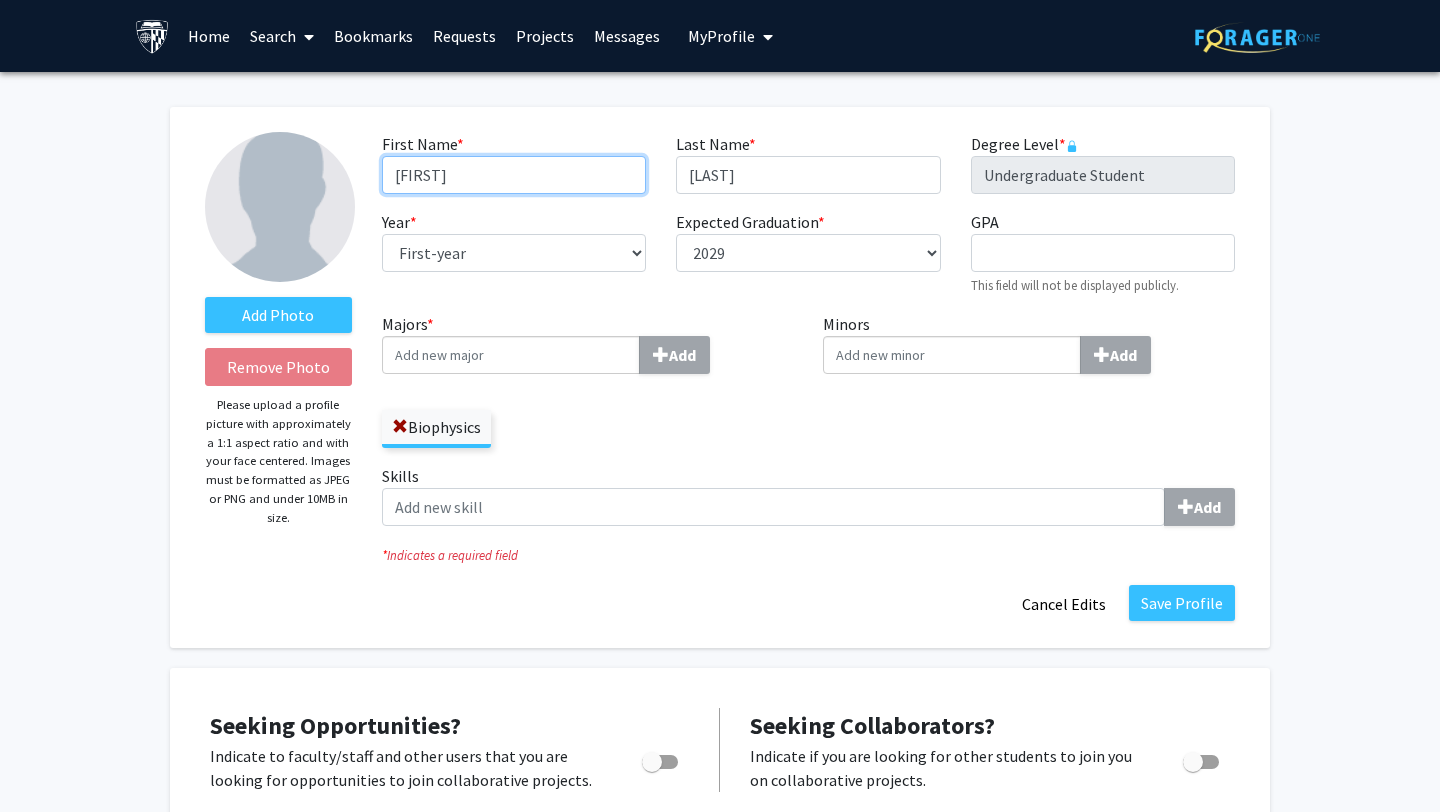 click on "[FIRST]" at bounding box center (514, 175) 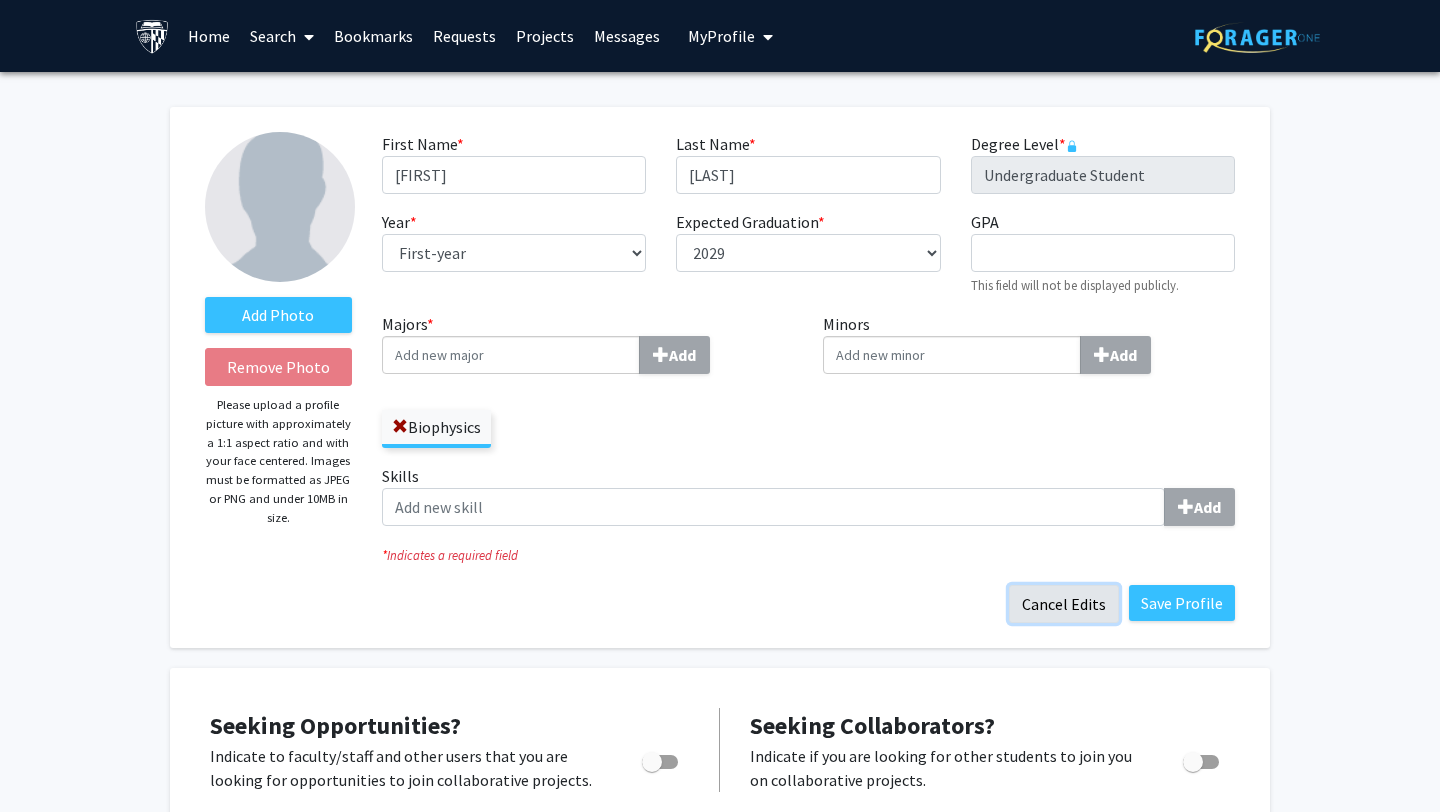 click on "Cancel Edits" 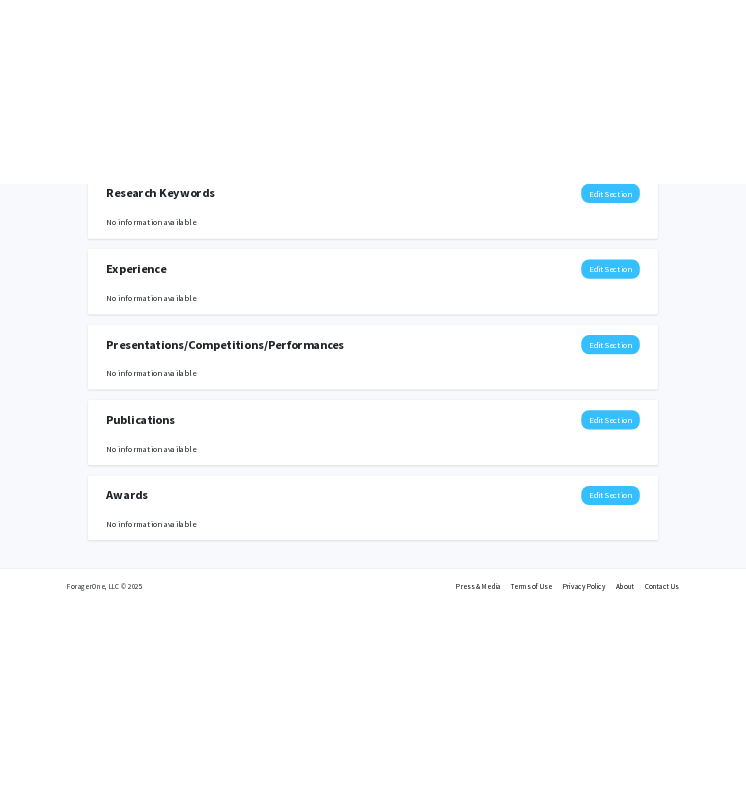 scroll, scrollTop: 0, scrollLeft: 0, axis: both 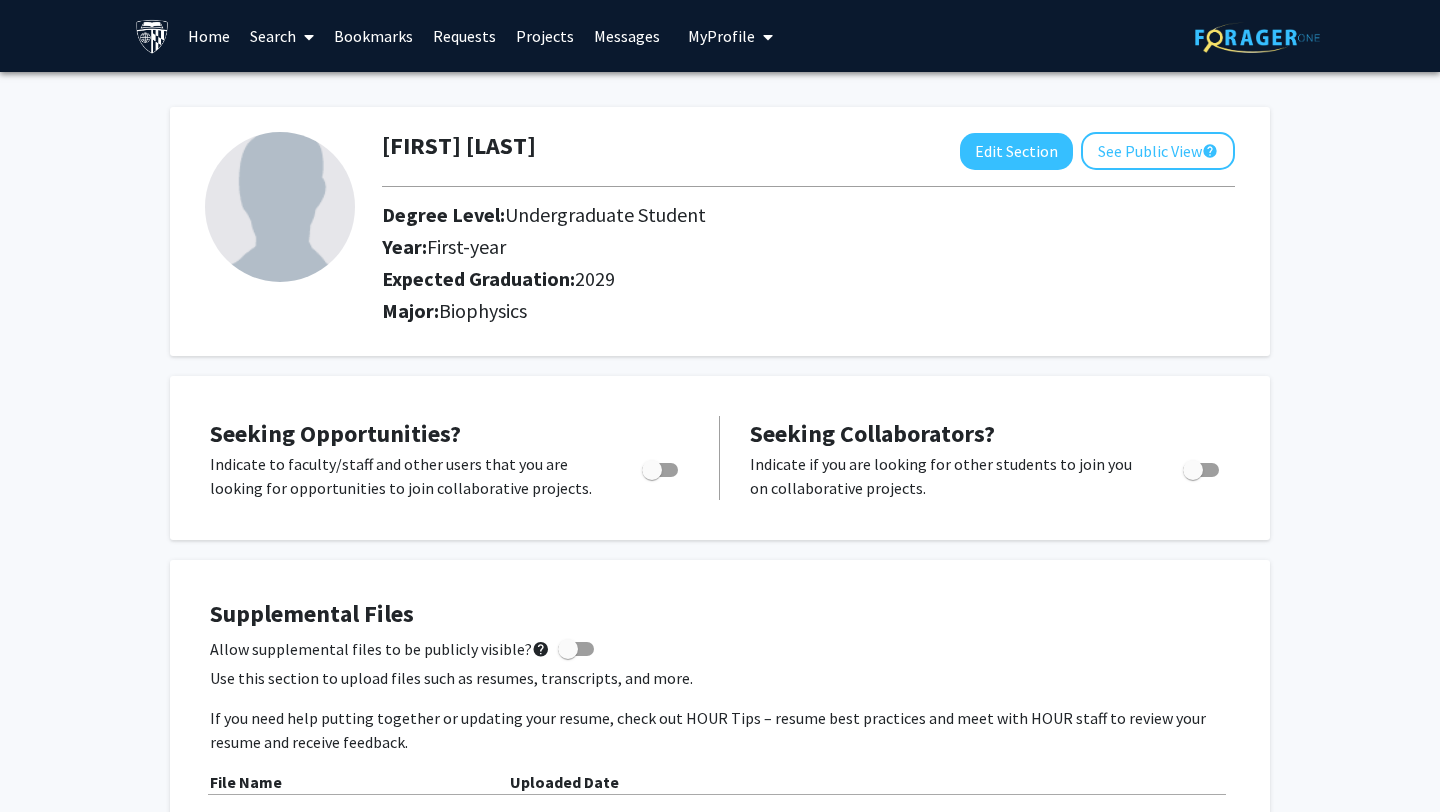 click on "Search" at bounding box center [282, 36] 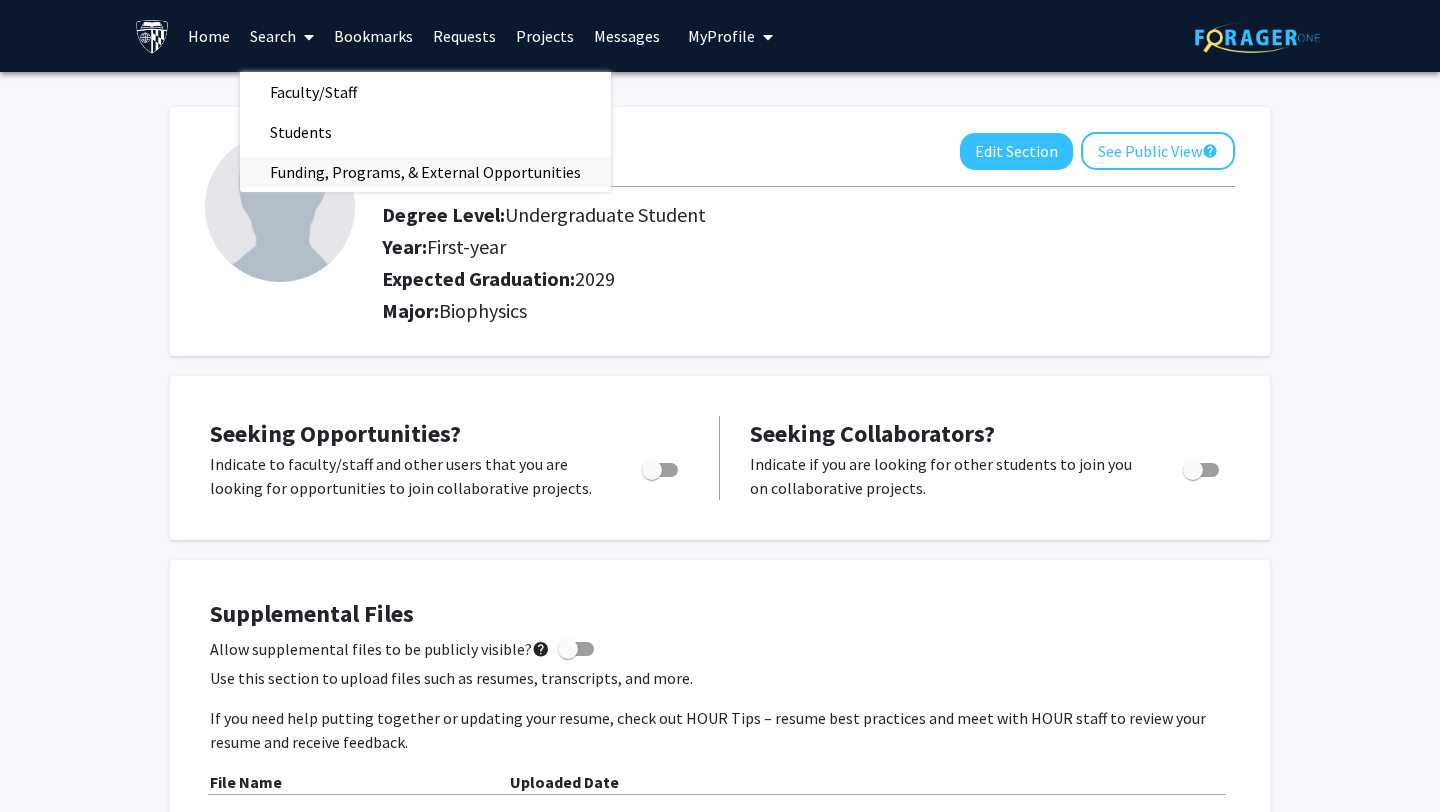 click on "Funding, Programs, & External Opportunities" at bounding box center (425, 172) 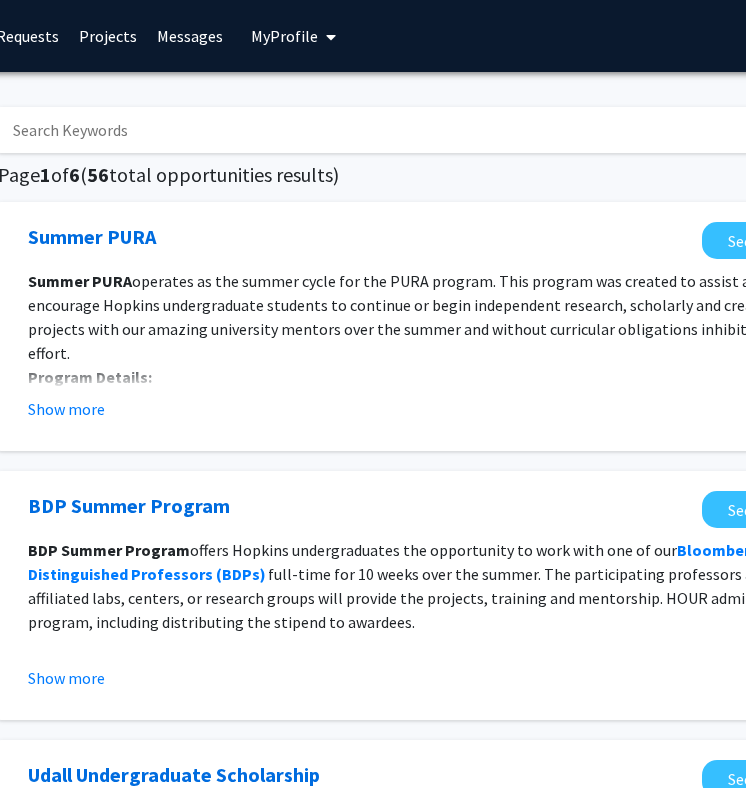 scroll, scrollTop: 0, scrollLeft: 322, axis: horizontal 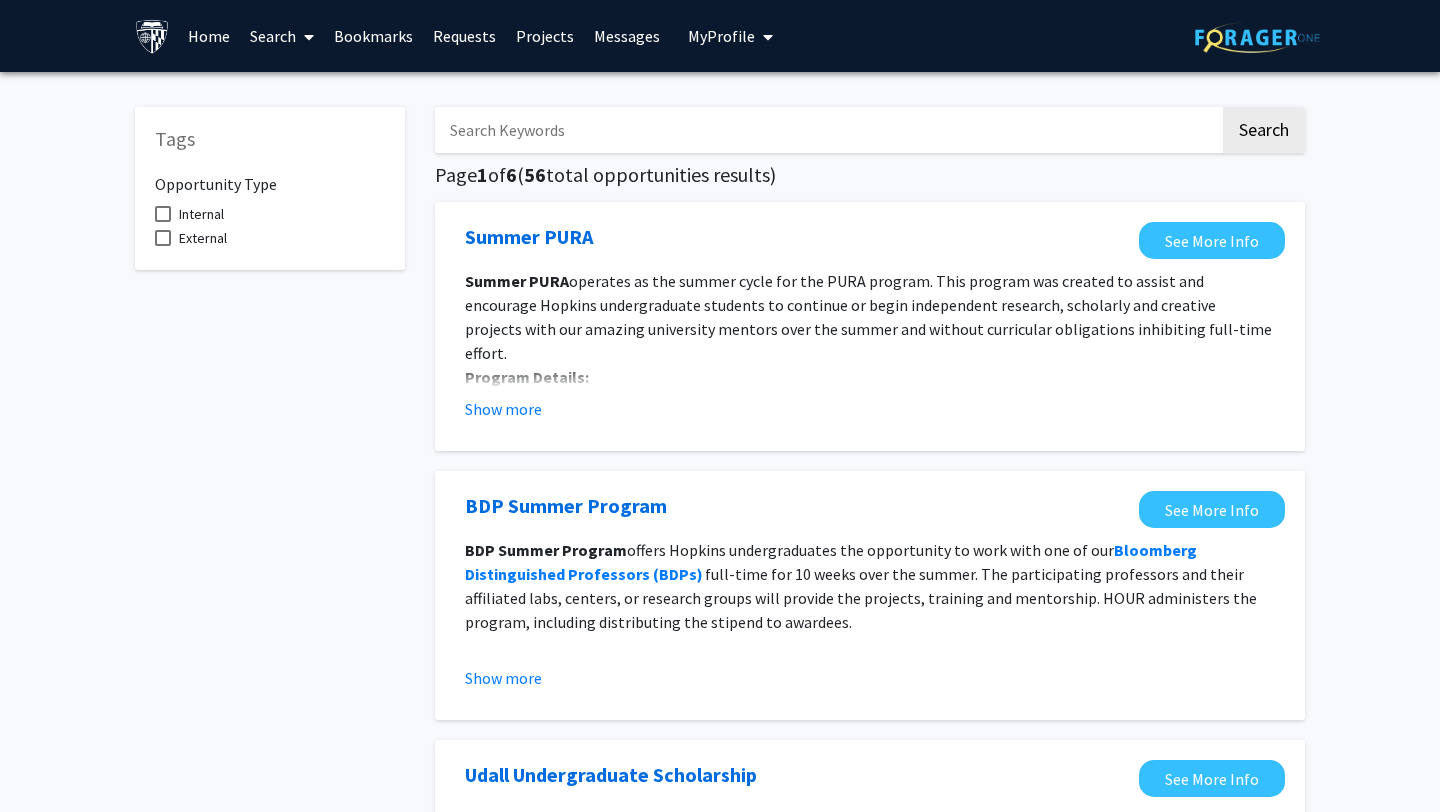 click on "Search" at bounding box center (282, 36) 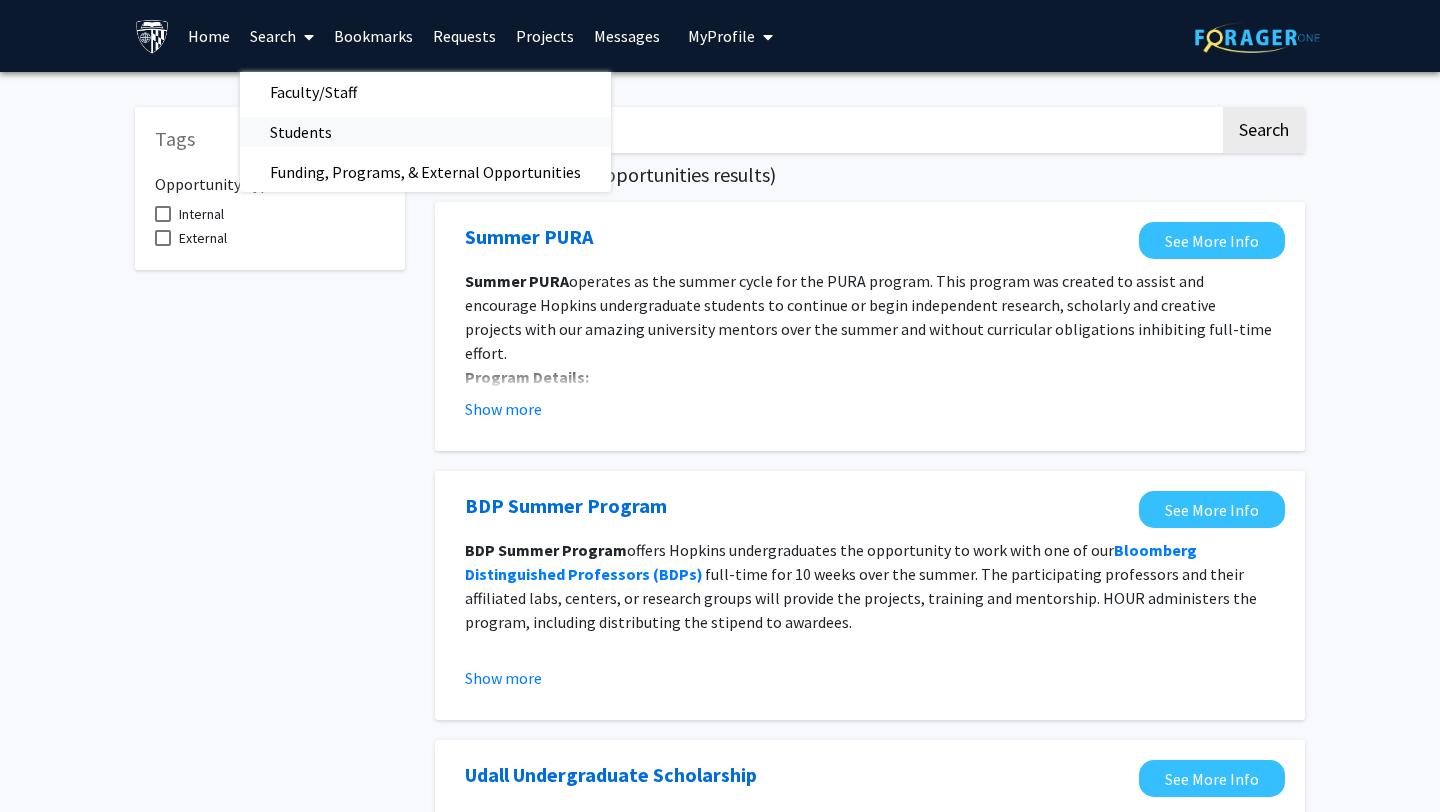 click on "Students" at bounding box center [301, 132] 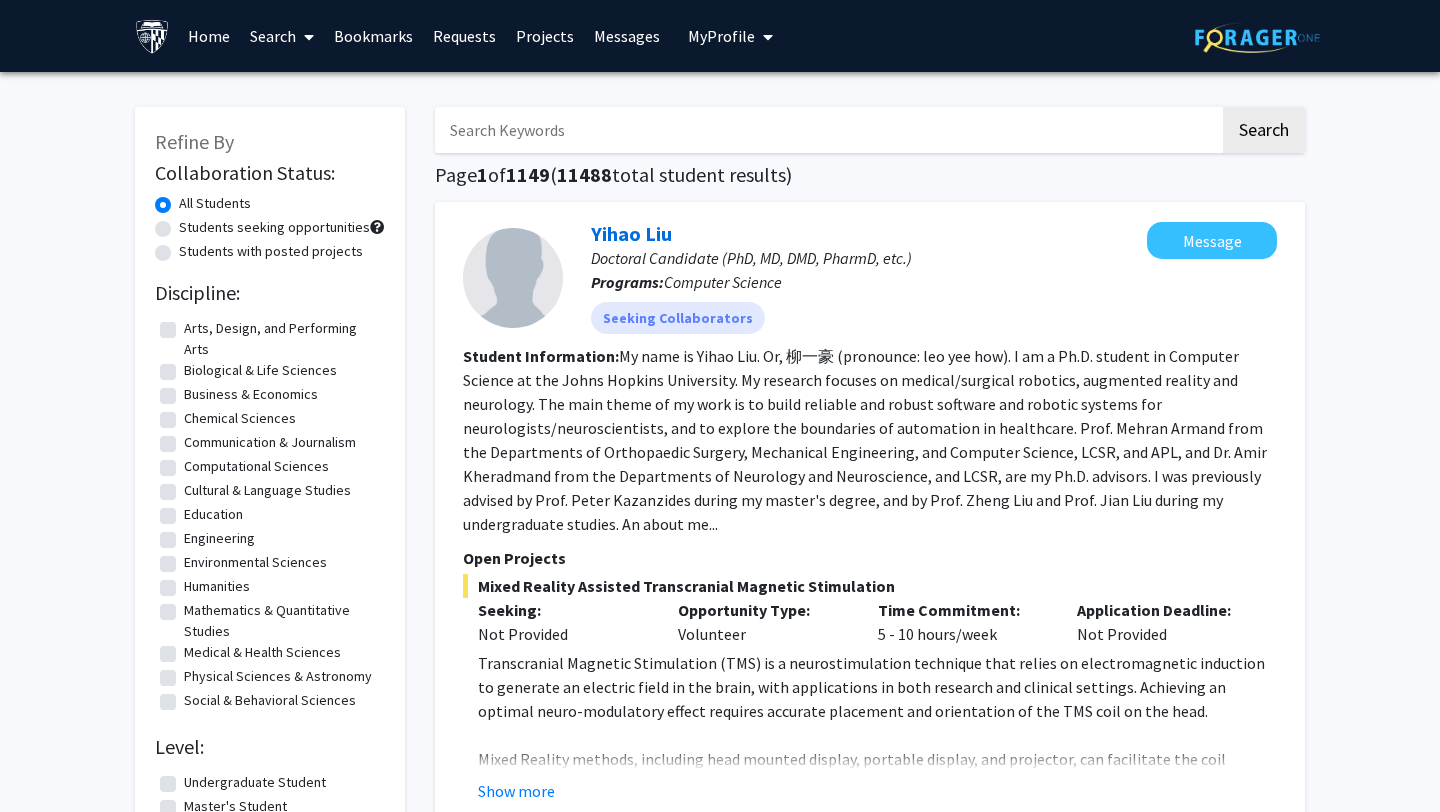 click on "Search" at bounding box center [282, 36] 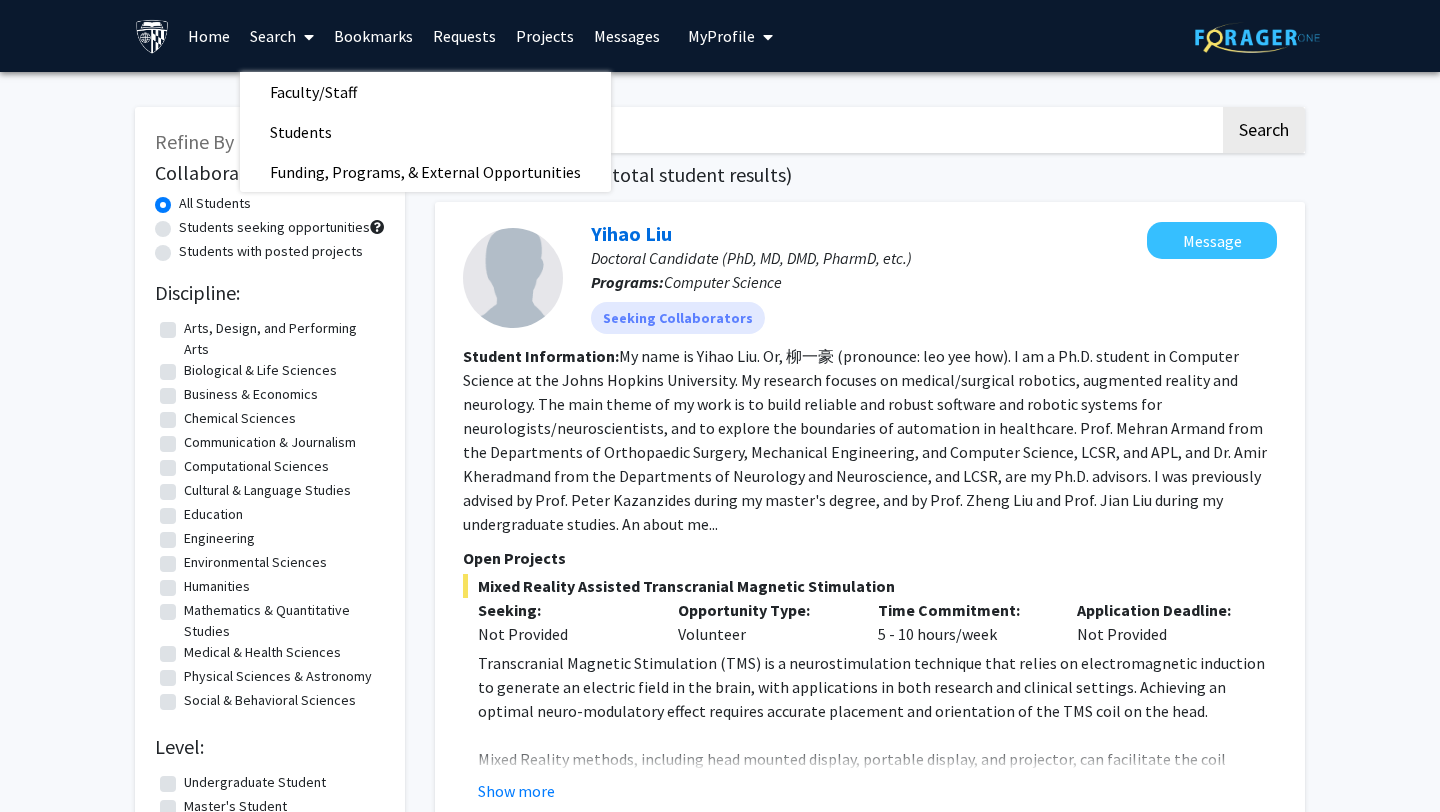 click on "Search" at bounding box center [282, 36] 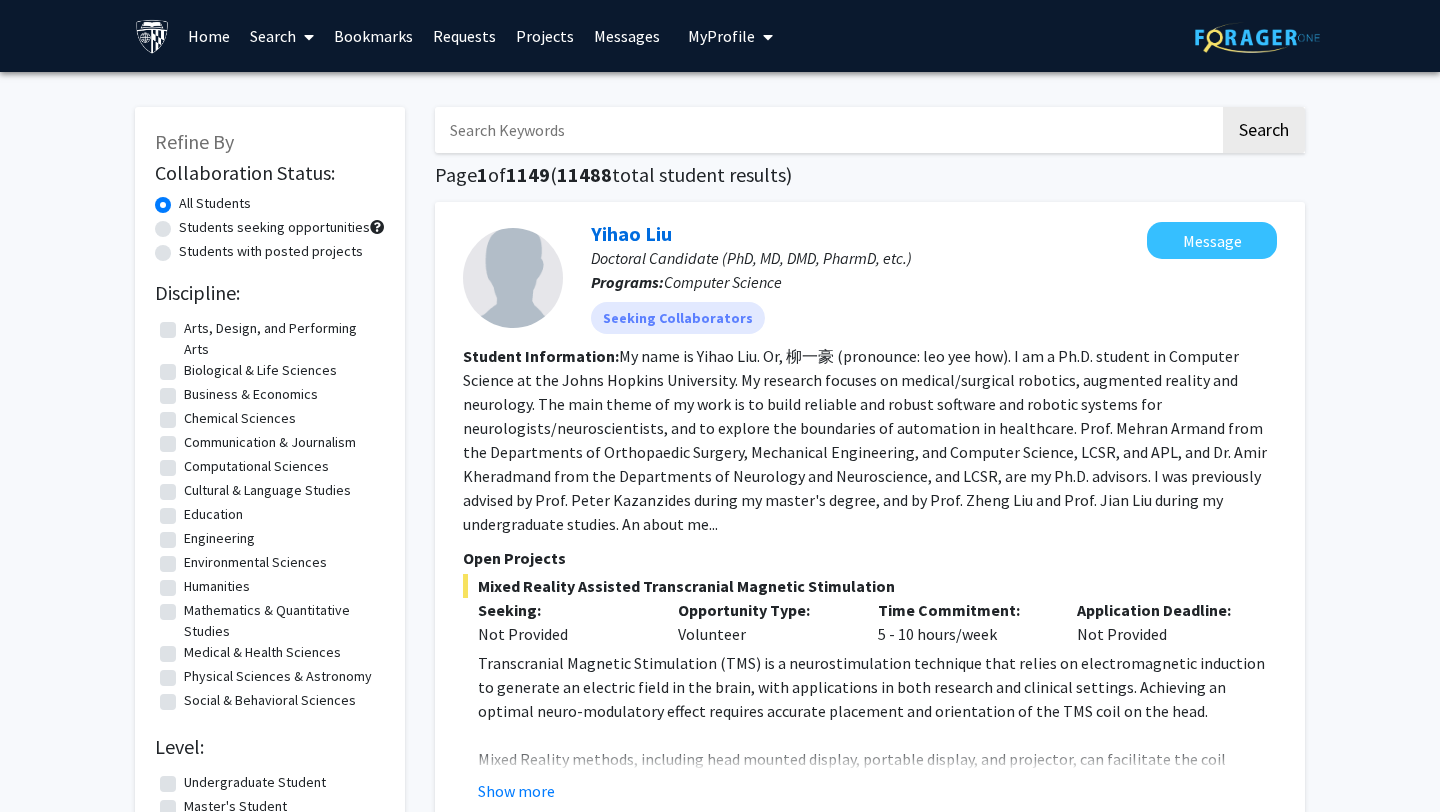 click on "Search" at bounding box center (282, 36) 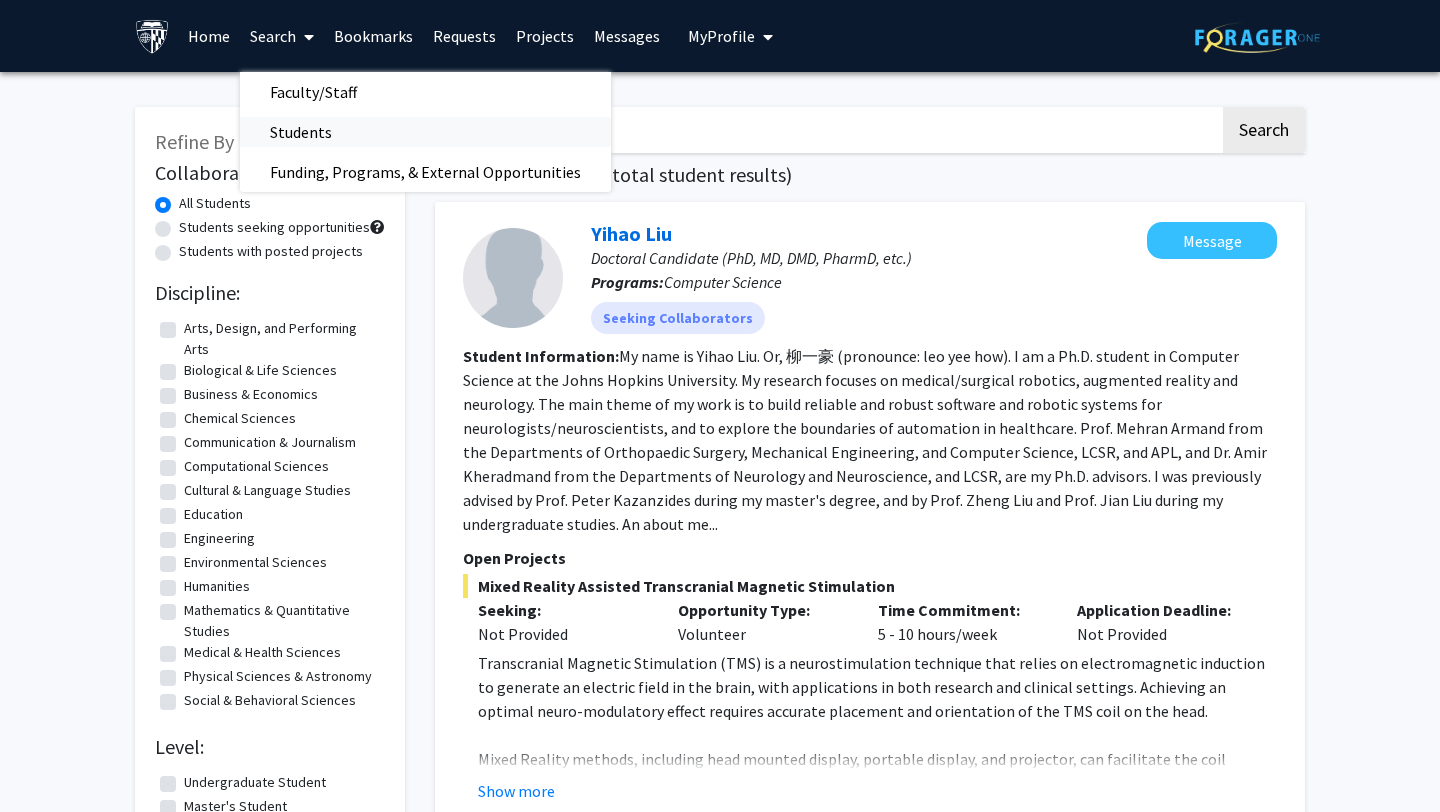 click on "Students" at bounding box center (301, 132) 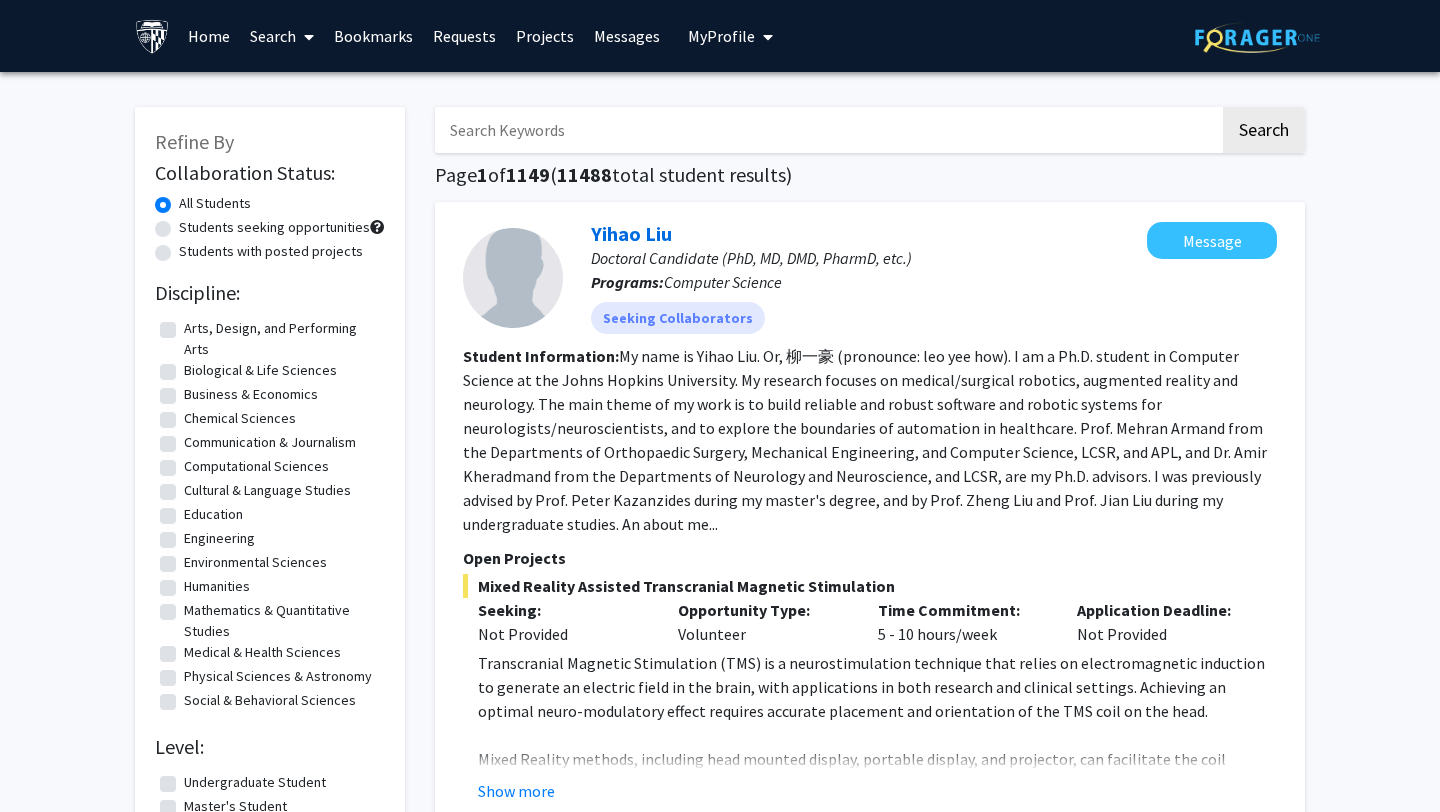 click at bounding box center [305, 37] 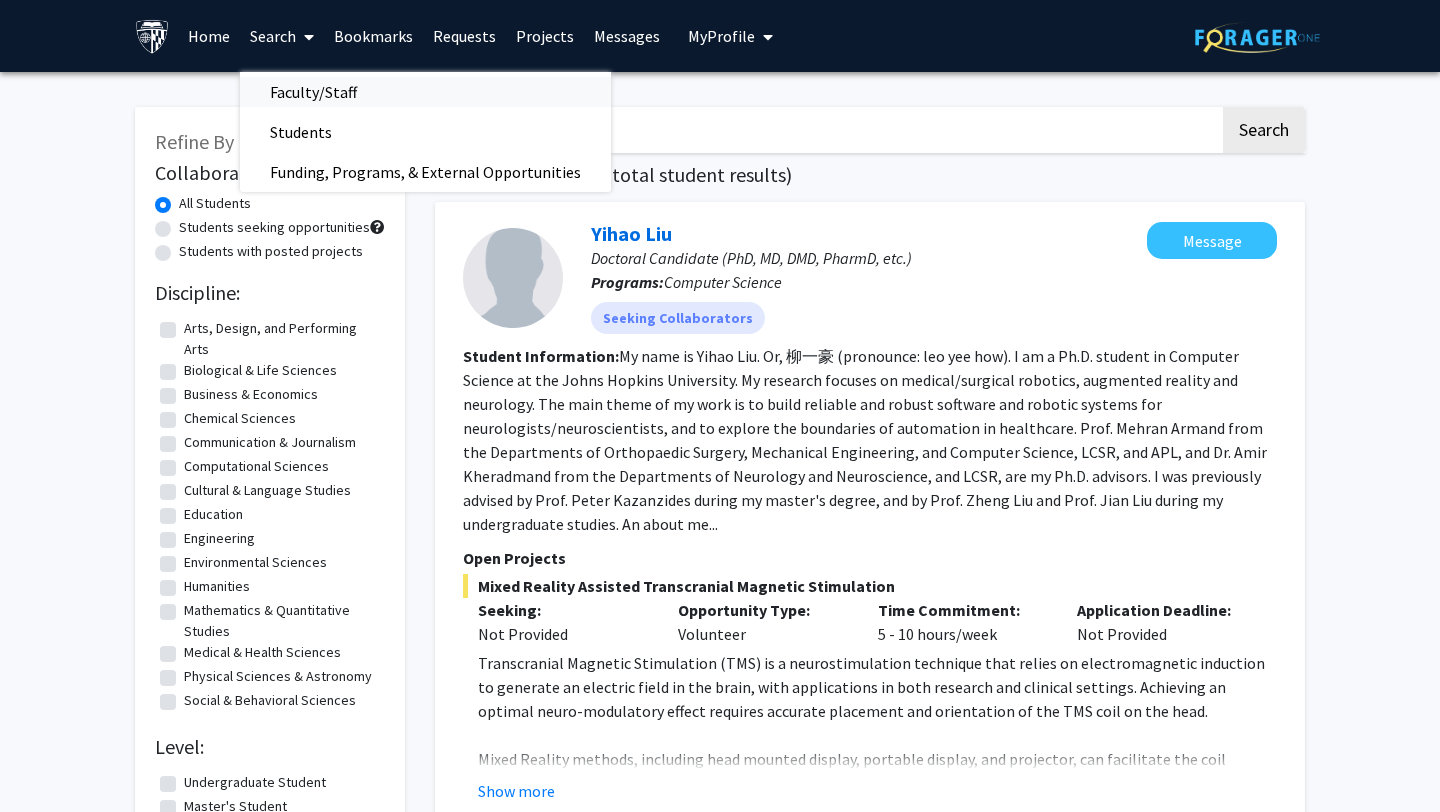 click on "Faculty/Staff" at bounding box center [313, 92] 